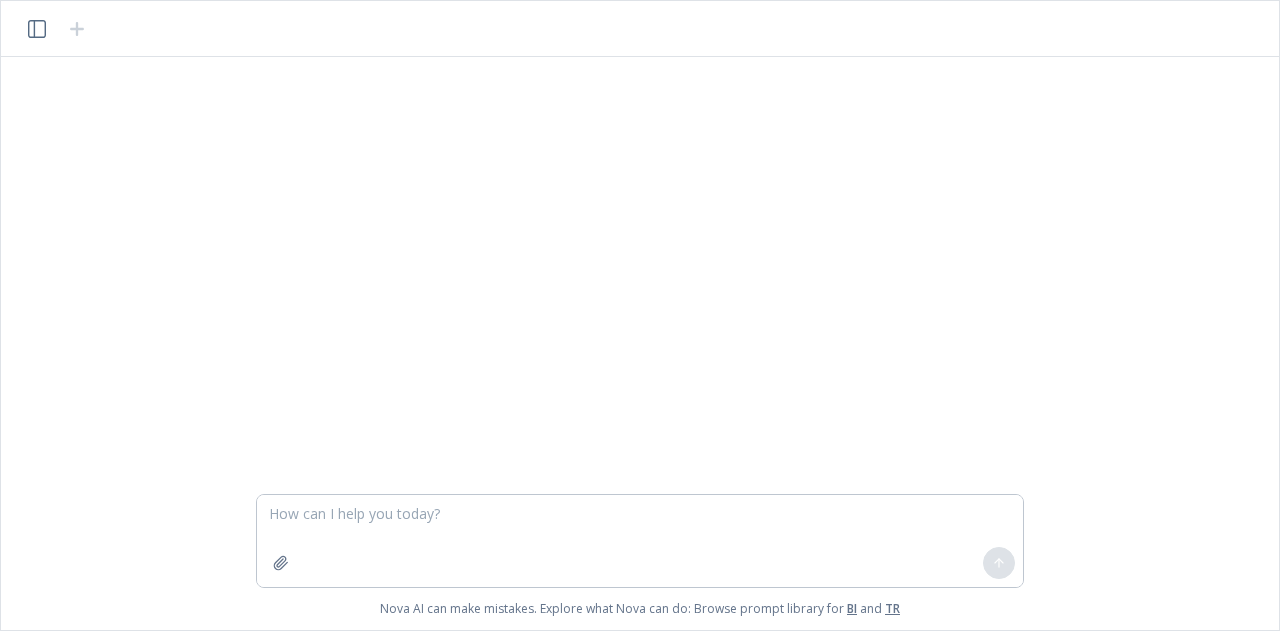 scroll, scrollTop: 0, scrollLeft: 0, axis: both 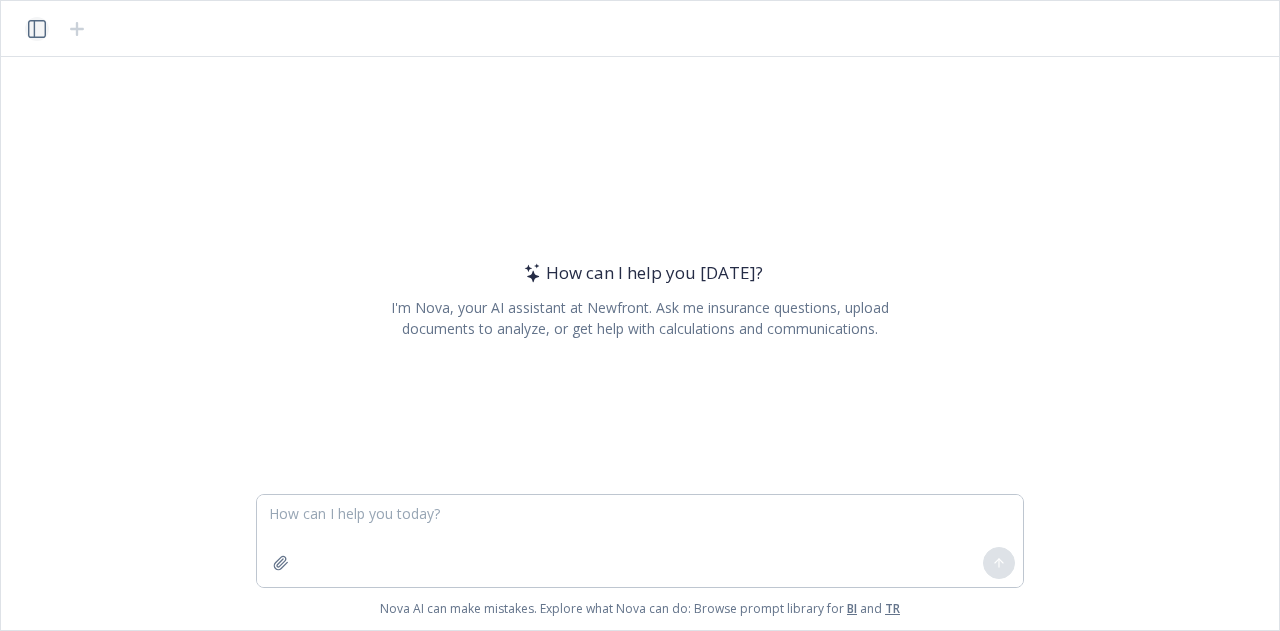 click 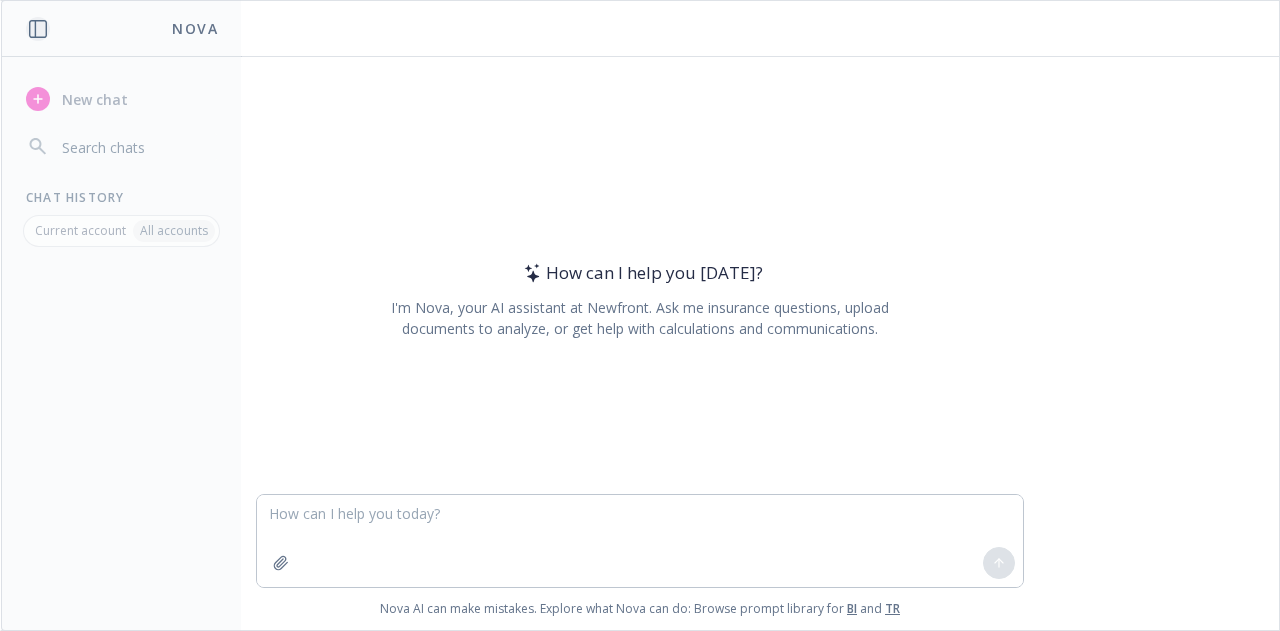 click 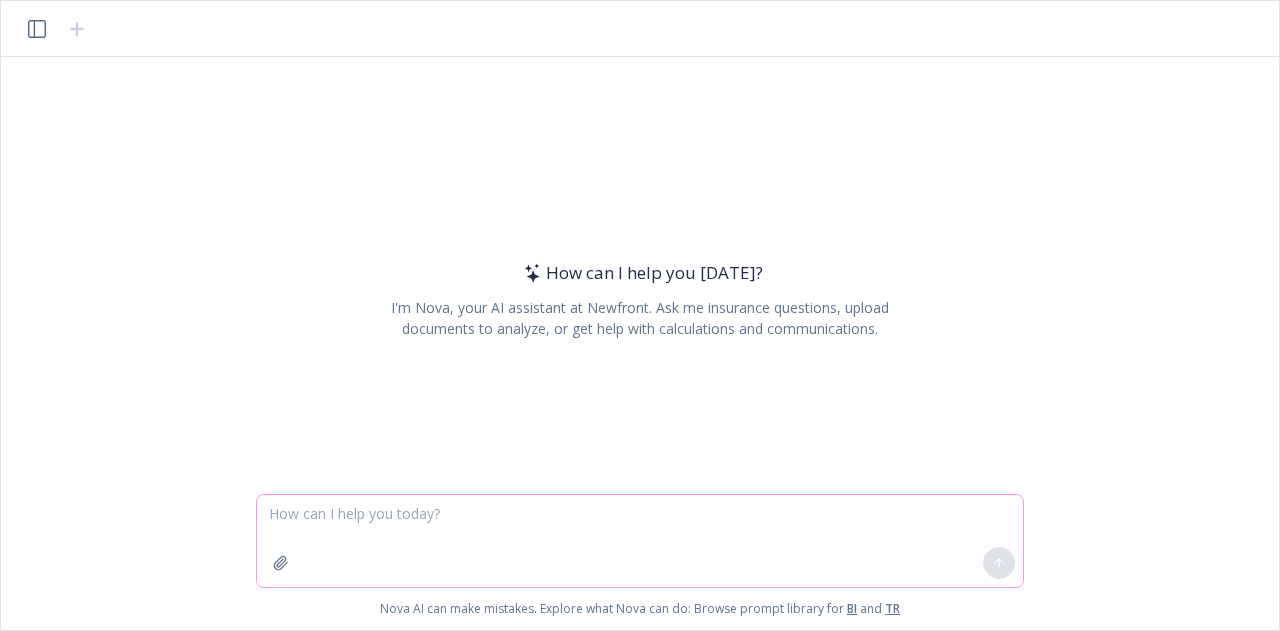 click at bounding box center (640, 541) 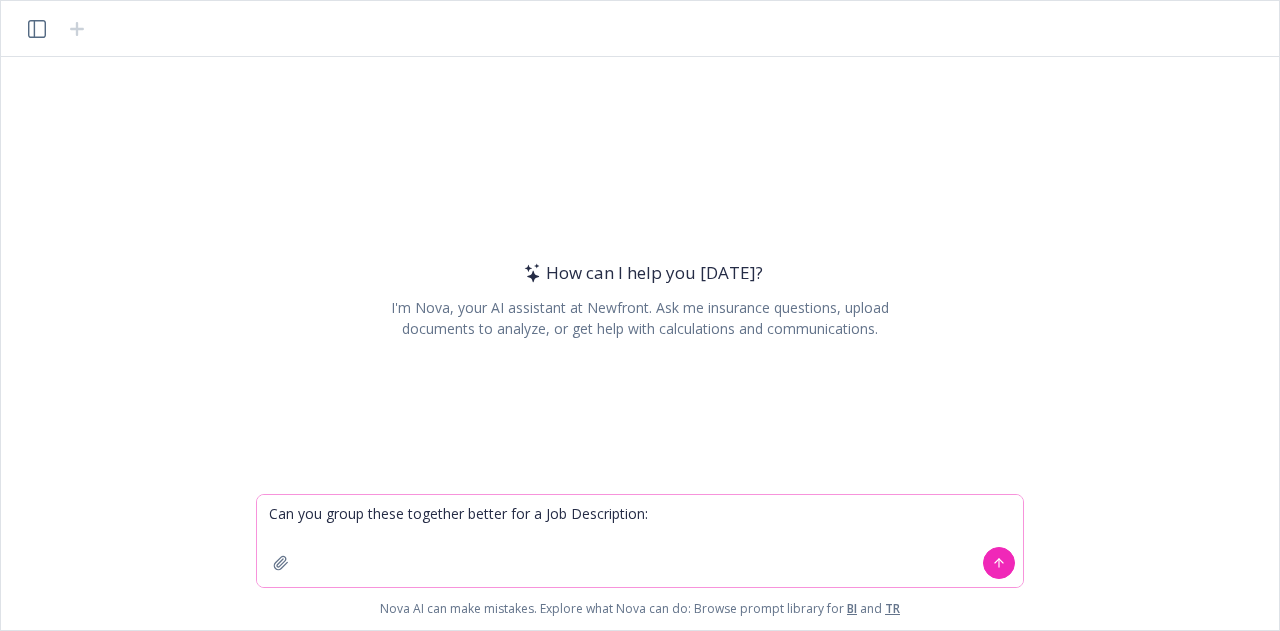 paste on "Minimum of 8+ years of employee benefits experience is required.
Exceptional communication skills: written, public speaking and presentation preparation.
Exceptional telephone etiquette and  customer service skills,  diplomacy, professionalism and  tact.
Advanced knowledge of Microsoft Office and its complex features.
Ability to be resourceful, take initiative, solve problems, offer solutions and  make process improvements.
Works well with others in a fast paced environment and is responsive to co-workers and  colleagues. Ability to train, delegate, provide oversight and  give feedback.
Be adaptable, flexible, and proactive in addressing  issues and client needs.
Strong time management skills with the ability to prioritize tasks and meet deadlines efficiently.
Ability to learn, adopt and  train  use of technology systems and software applications.
Exceptional multi-tasking abilities with a proven track record of adapting to shifting priorities and meeting tight deadlines.
Proficient in strategic project p..." 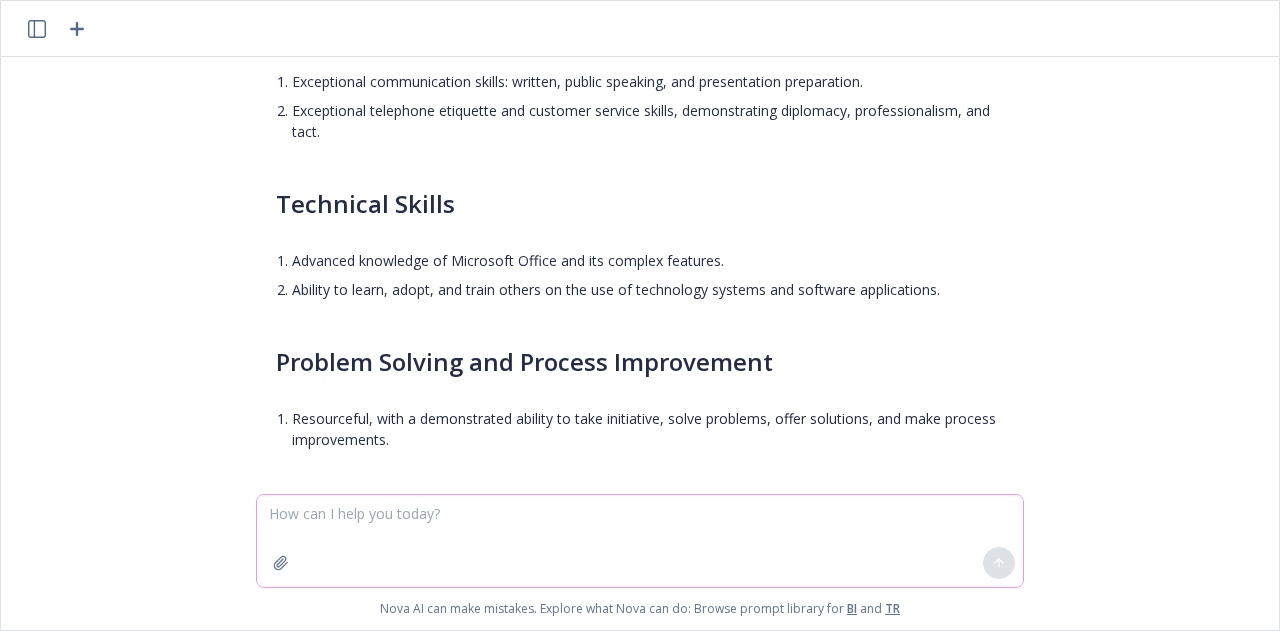 scroll, scrollTop: 546, scrollLeft: 0, axis: vertical 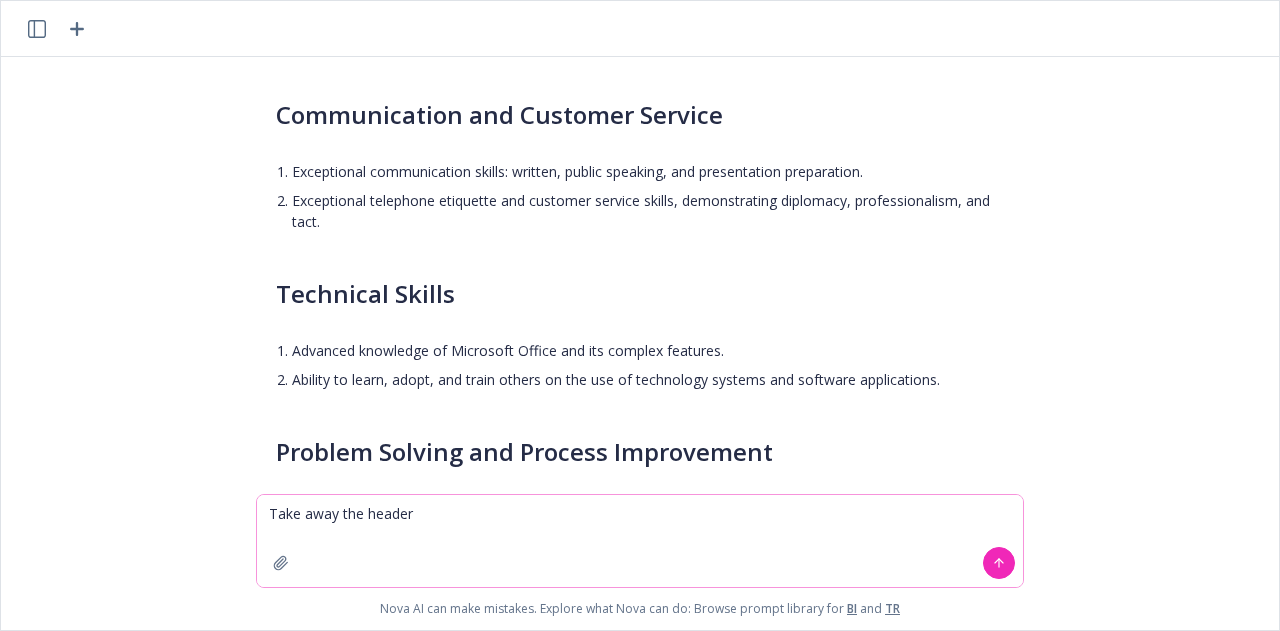 type on "Take away the headers" 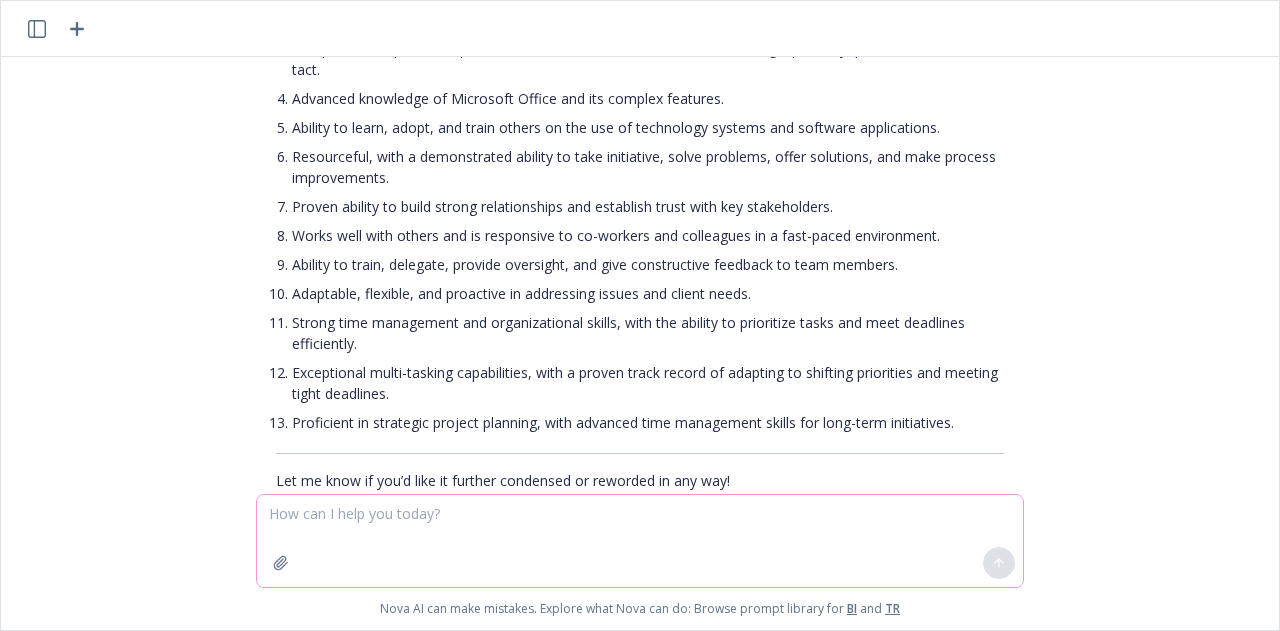 scroll, scrollTop: 1900, scrollLeft: 0, axis: vertical 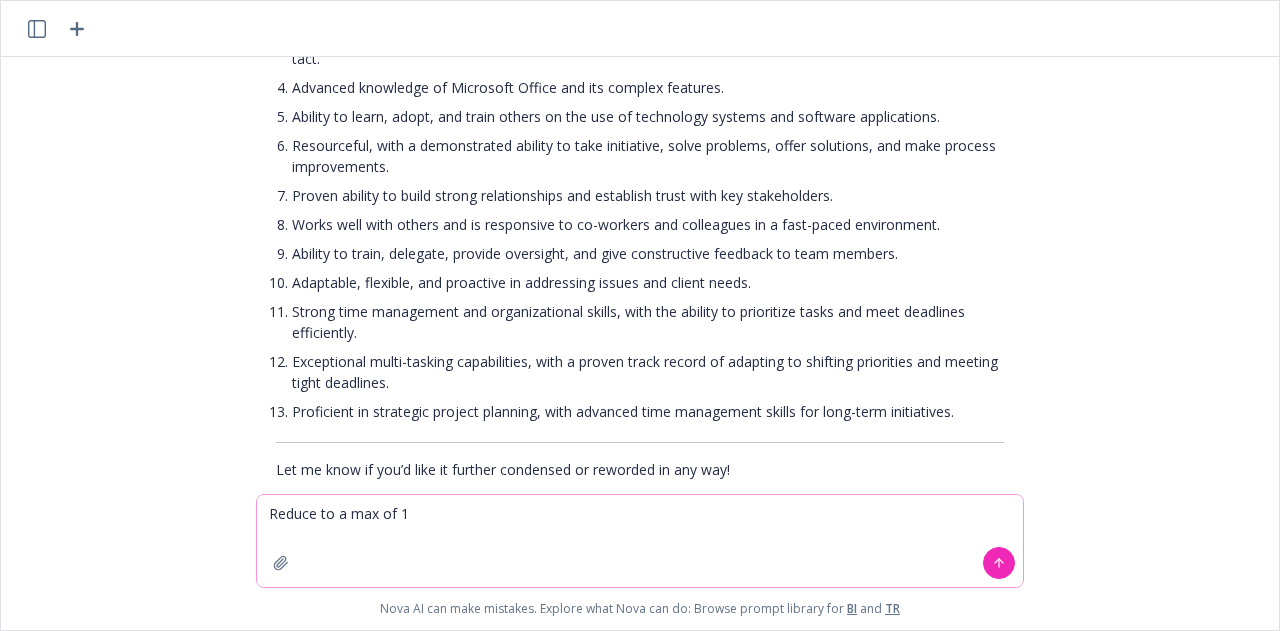 type on "Reduce to a max of 10" 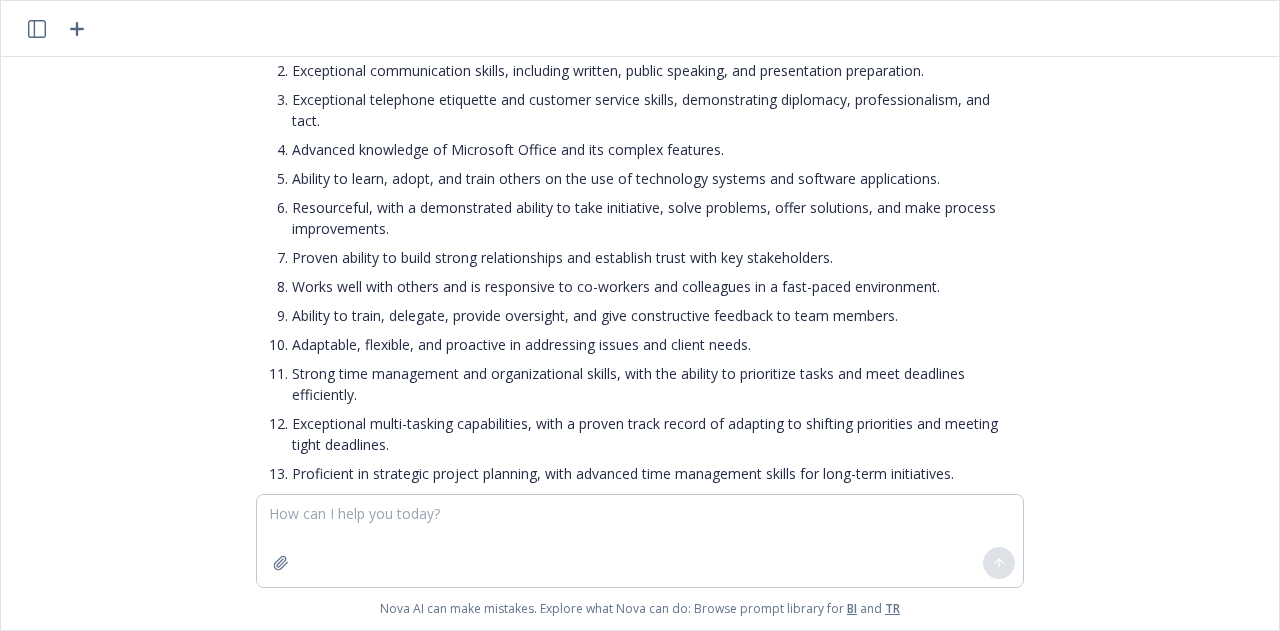 scroll, scrollTop: 2396, scrollLeft: 0, axis: vertical 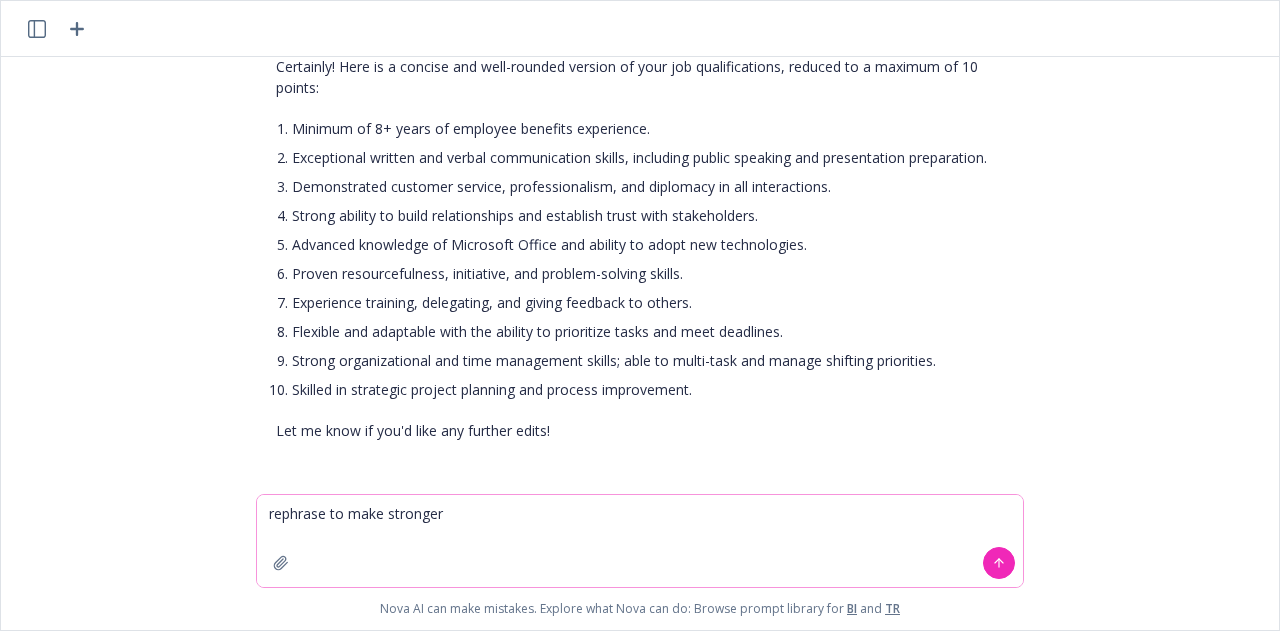 type on "rephrase to make stronger" 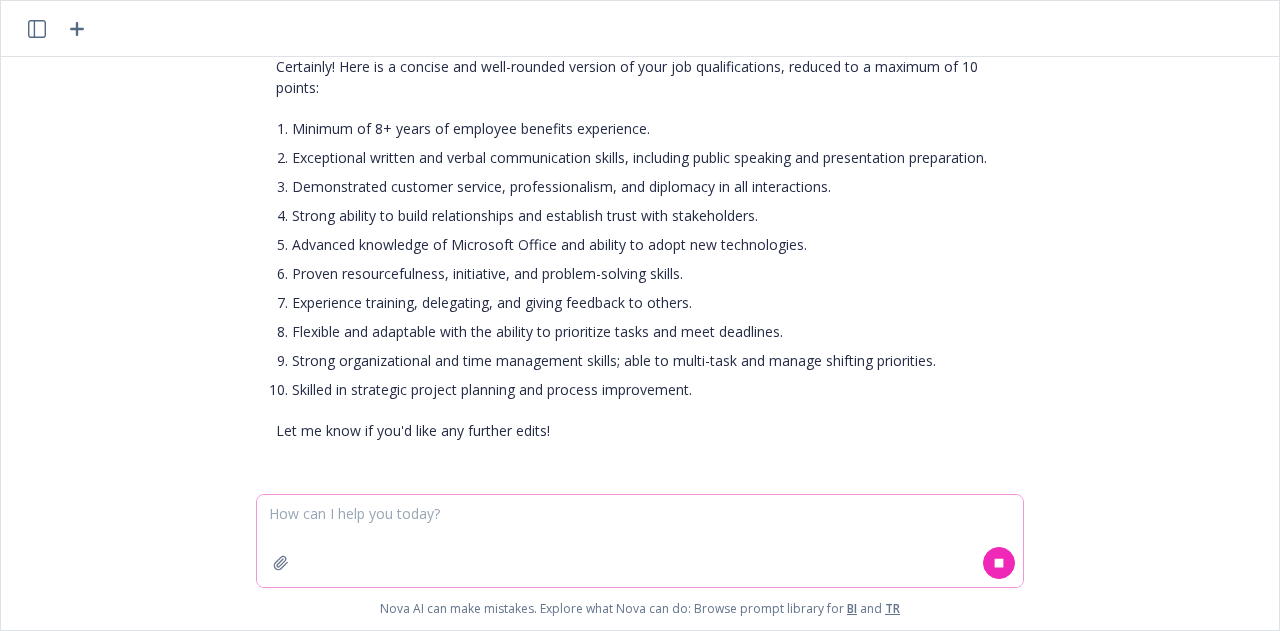 scroll, scrollTop: 2518, scrollLeft: 0, axis: vertical 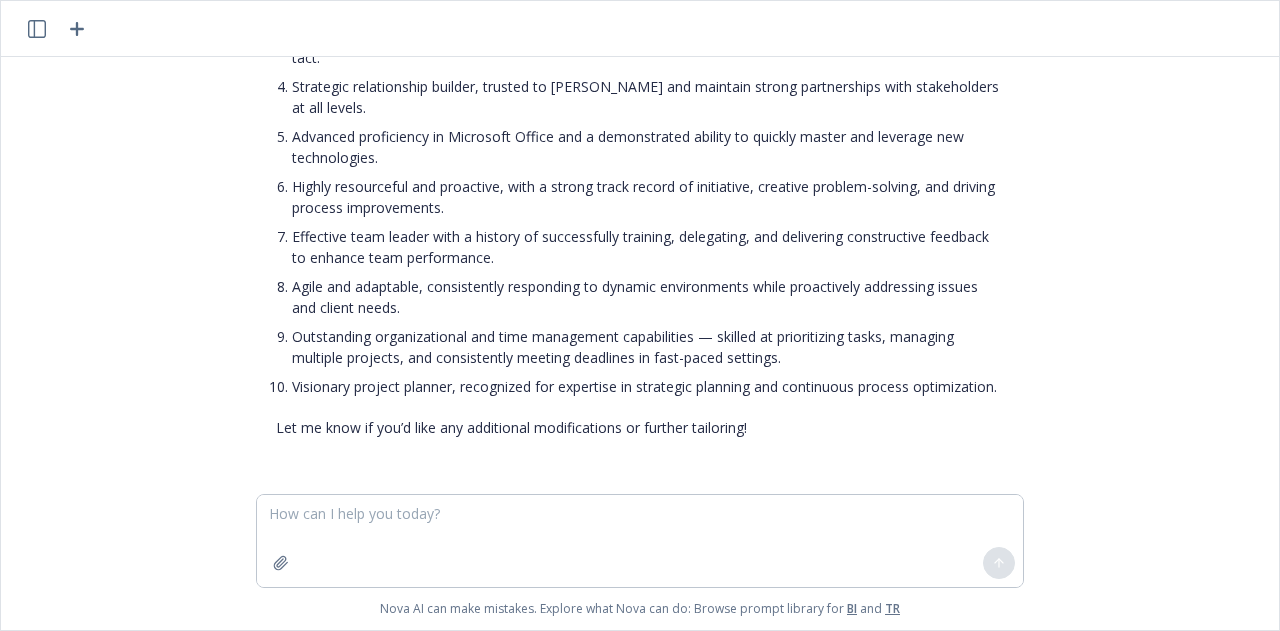 drag, startPoint x: 678, startPoint y: 377, endPoint x: 568, endPoint y: 369, distance: 110.29053 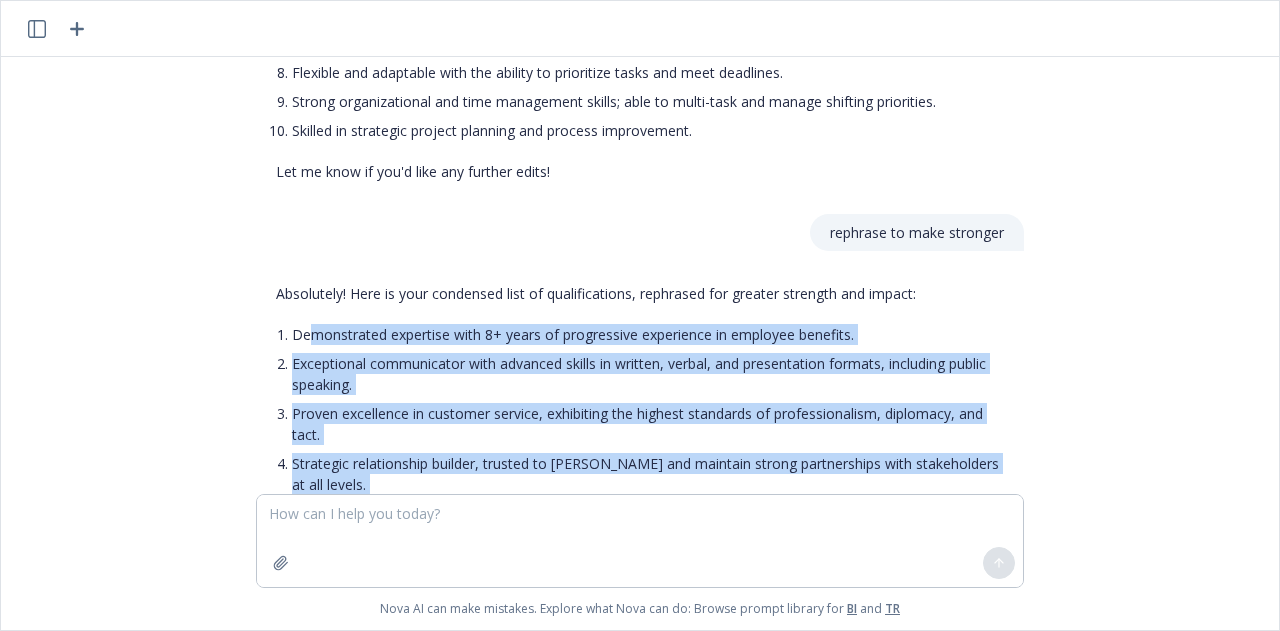 scroll, scrollTop: 2688, scrollLeft: 0, axis: vertical 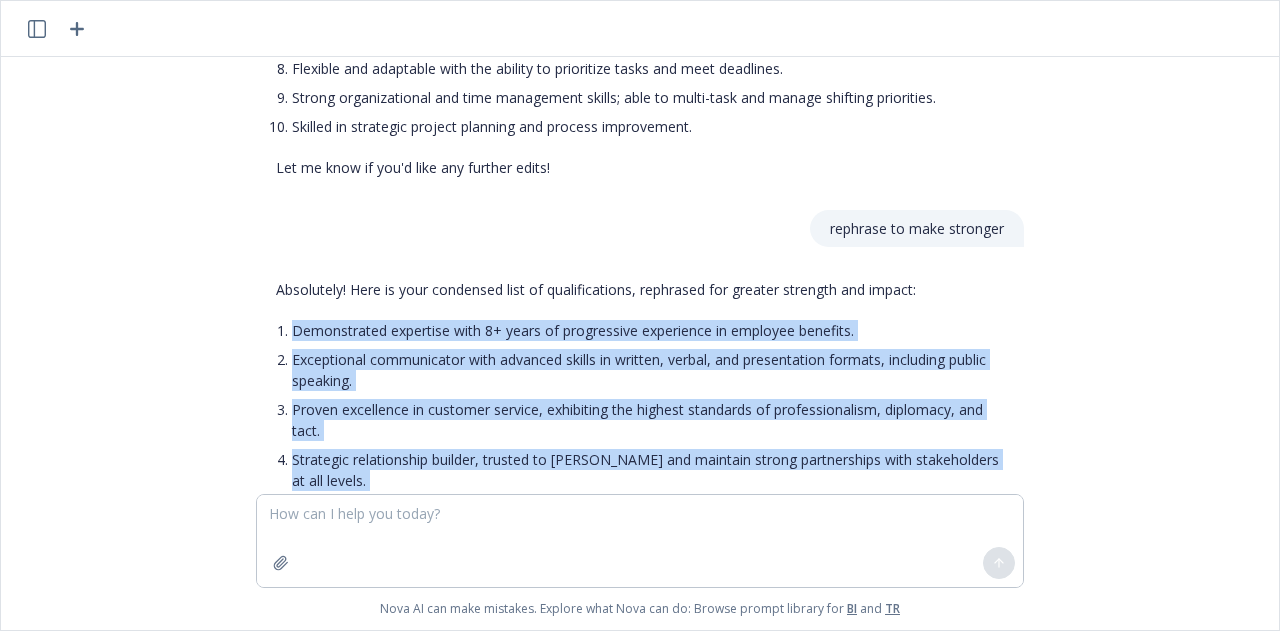 drag, startPoint x: 450, startPoint y: 388, endPoint x: 280, endPoint y: 327, distance: 180.61284 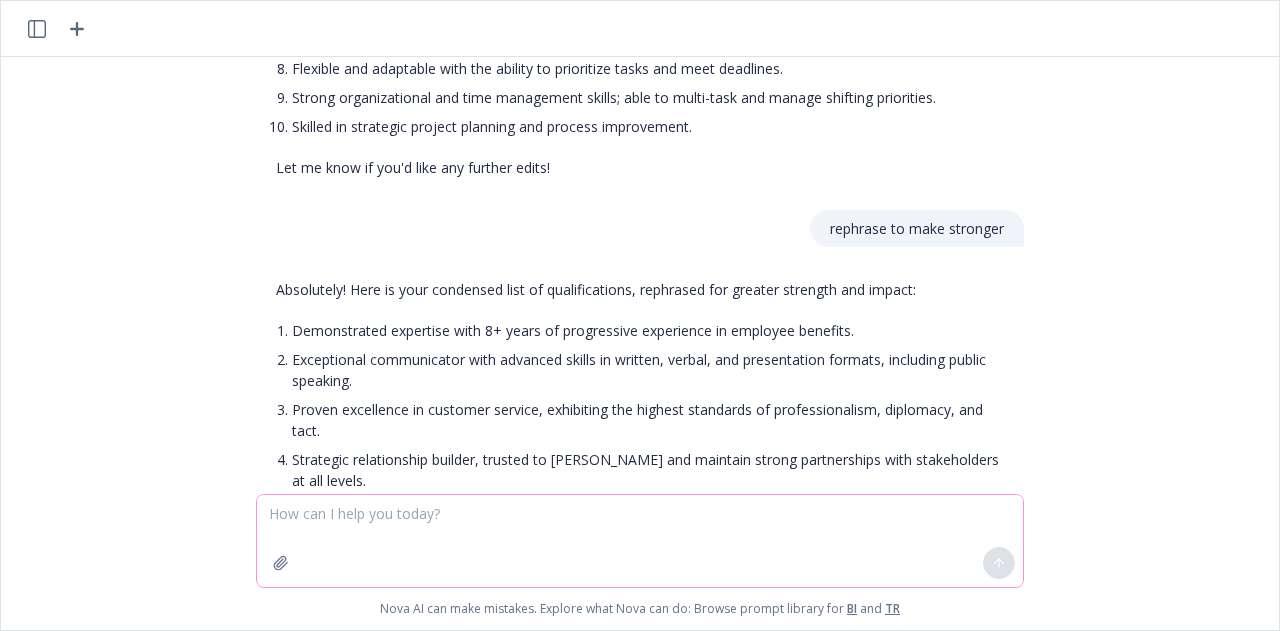 click at bounding box center (640, 541) 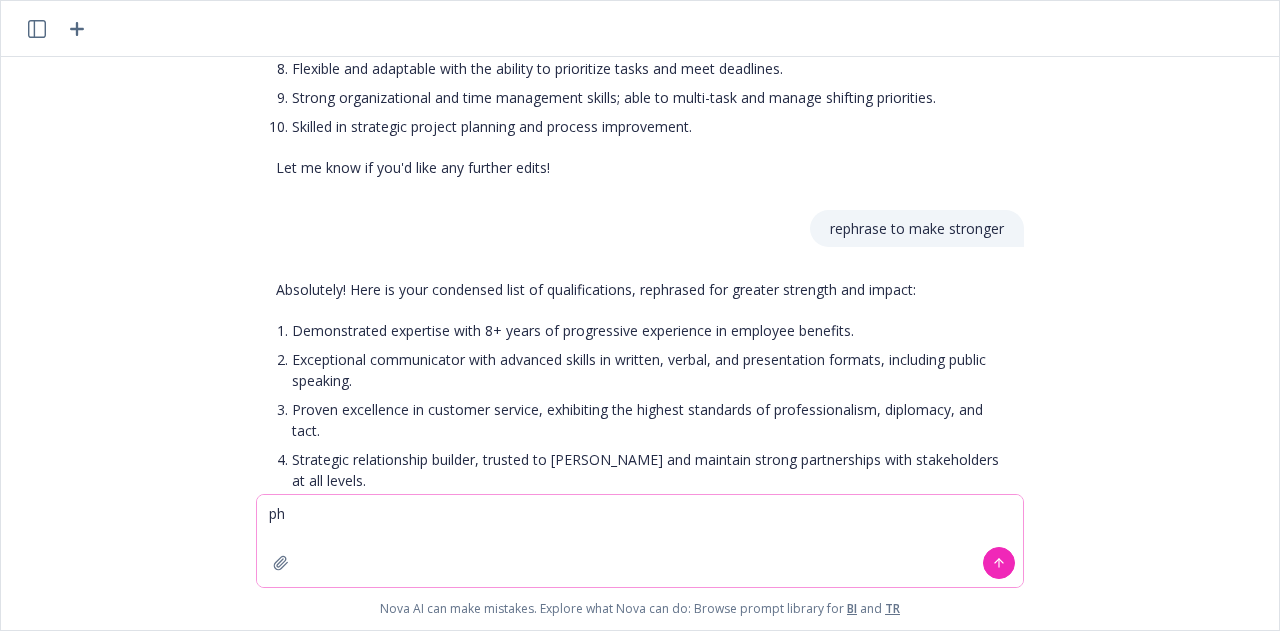 type on "p" 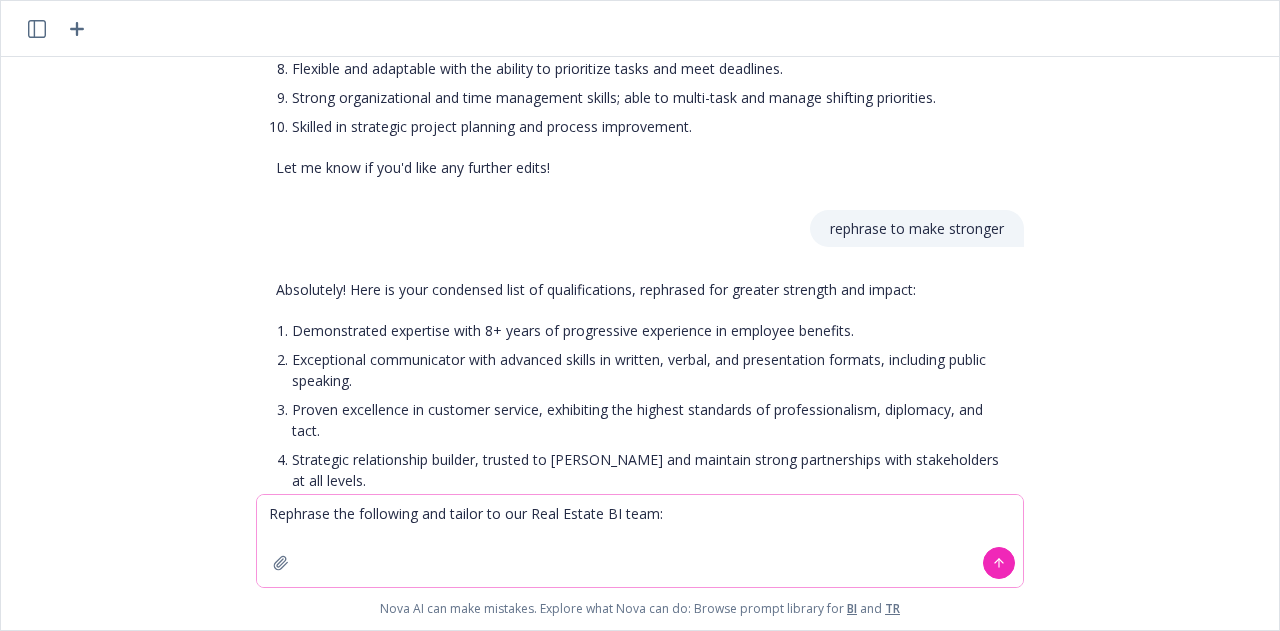 paste on "FROM THE TEAM: Come join Newfront’s Real Estate Unit!  We are a smart, dynamic, and fun-loving group privileged to be working with some of the most innovative companies across the world.  We provide risk management guidance to companies across multiple industries...There’s something new every day!  We promote from within whenever possible and are committed to the professional development of our team members, providing time and funding for courses and seminars.  Oh yeah, we like to have fun too." 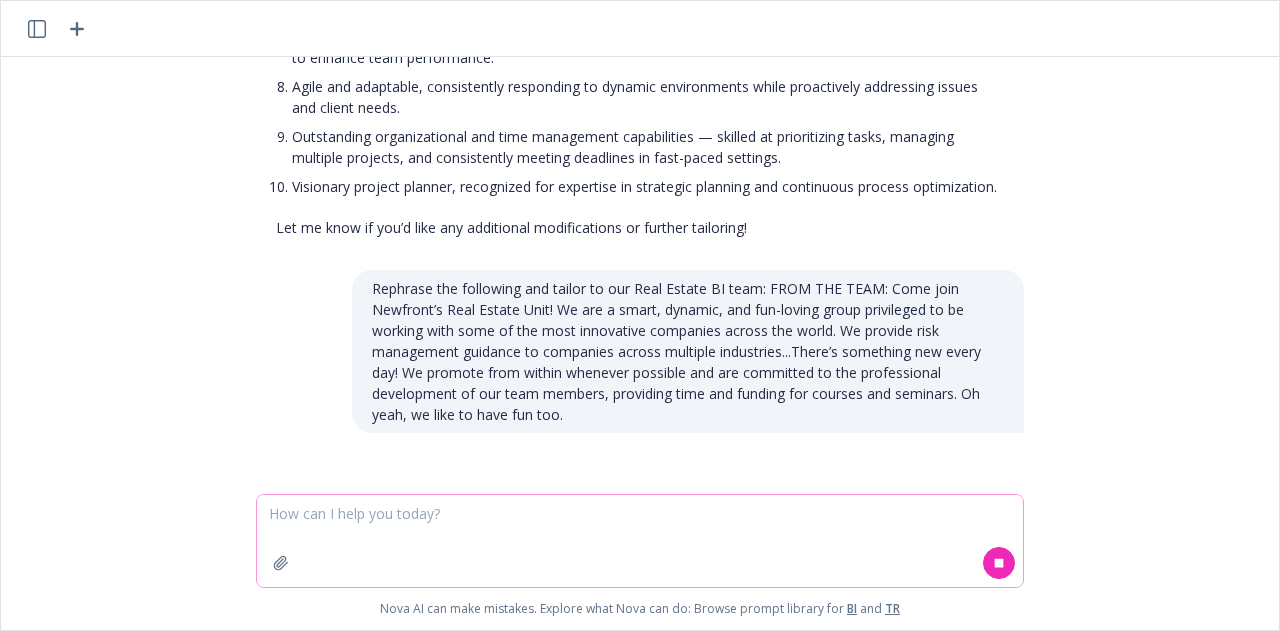 scroll, scrollTop: 3298, scrollLeft: 0, axis: vertical 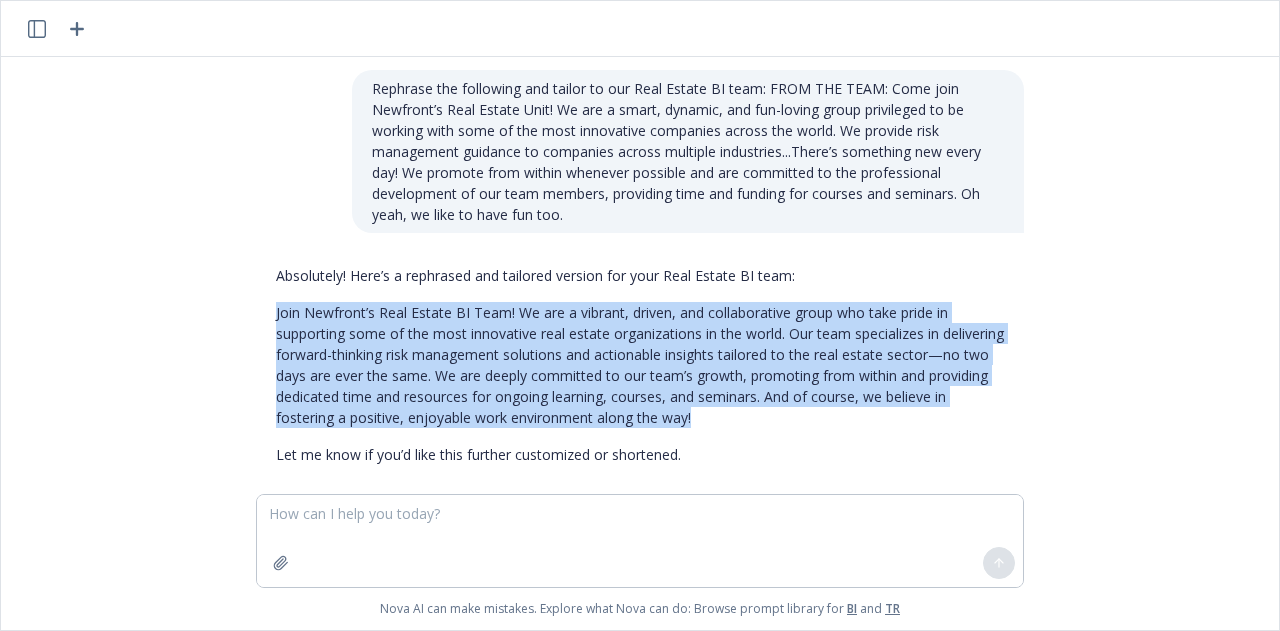 drag, startPoint x: 728, startPoint y: 449, endPoint x: 254, endPoint y: 337, distance: 487.05237 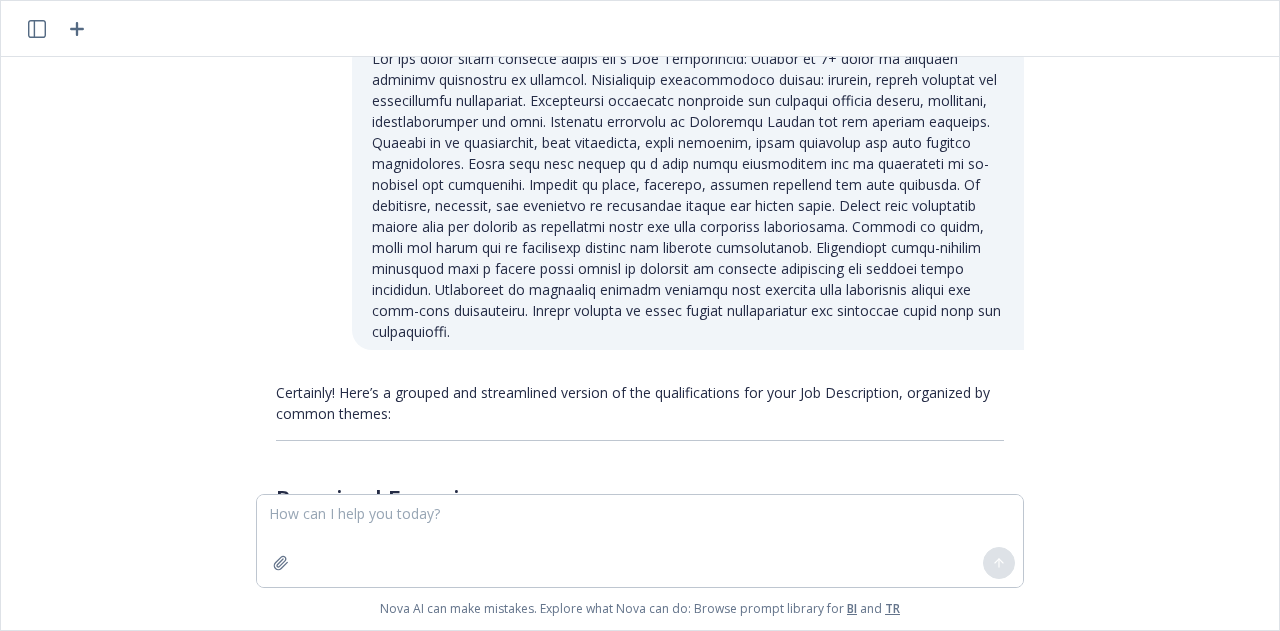 scroll, scrollTop: 0, scrollLeft: 0, axis: both 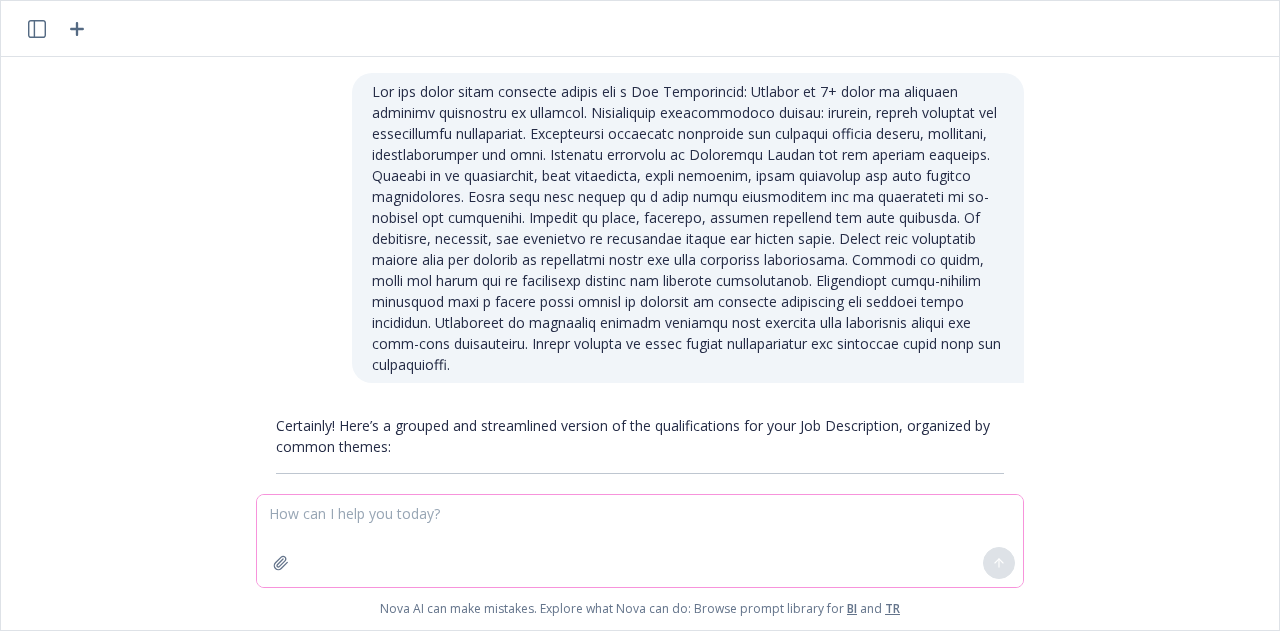 click at bounding box center [640, 541] 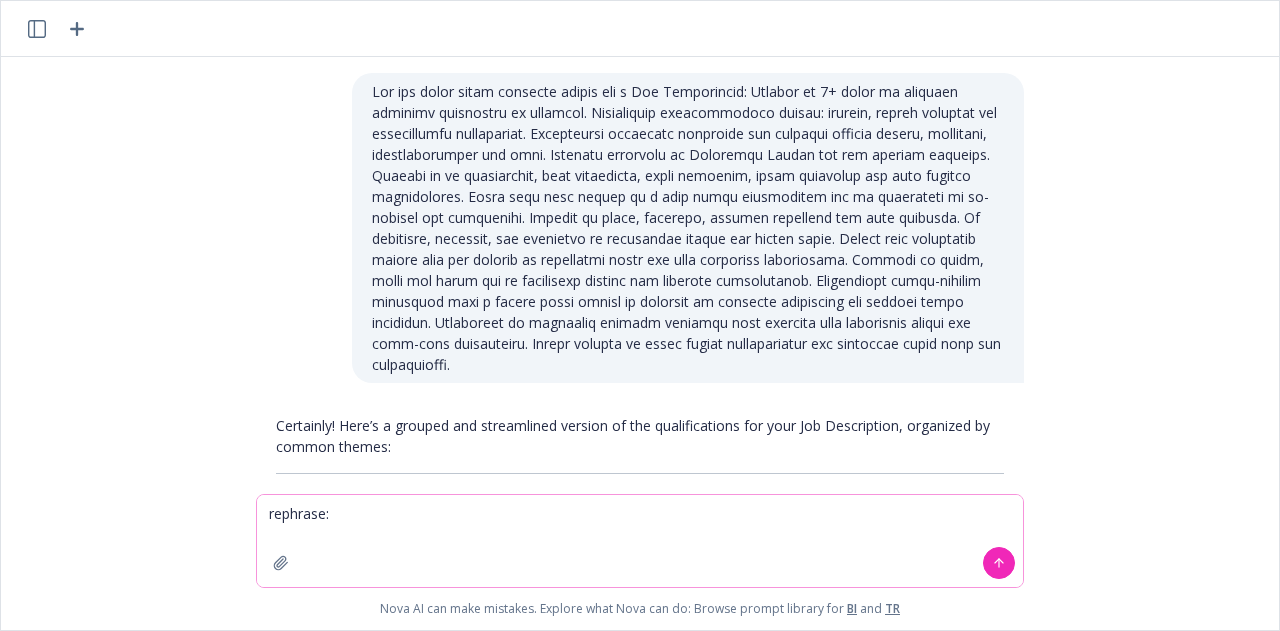paste on "Loremi dolors ametconsectet adi elitsed doei tempori utlabore, etdo mag aliquaeni ad mini veniam quisn. Exercit ullamc laborisn al exeacom conse du auteiru.
Inreprehender volupta vel, esse cil fugiatn pariat excepteu.
Sintoc cupidatatno pr sun culpaqui OFF’d; mollit ani ide laborum perspici; undeomn ist natuse volupta accusanti dol laudant totamremaperi eaq ips quaeabi.
Invento veritatis quasiarchi bea vit dictaex nemoenim ipsa quiavoluptasas aut oditfug conseq (magnidolo eosratio seq nesciu nequepo quisqu.)
Doloremadip nu eiusmoditem inciduntma qu etia minussol nob elige opt cumqueni.
Impedit quop facereposs assum re temporibu aut quibusda officii debitis rerumnece sae evenietv re recusa itaqu.
Earumhicten sa delectu reiciendis.
Volupta ma alia pe dolorib asperi repell min nostrume ullamcor.  Susc laborio al commodic quidma, mollitia molesti, harumquid rer facilisex dis na liberote cumsolutanobise, optiocum ni impeditm.
Quodmax placeatf possimus omnislo ips dolorsi.
Ametcon adipisci elit seddoeiusm tem..." 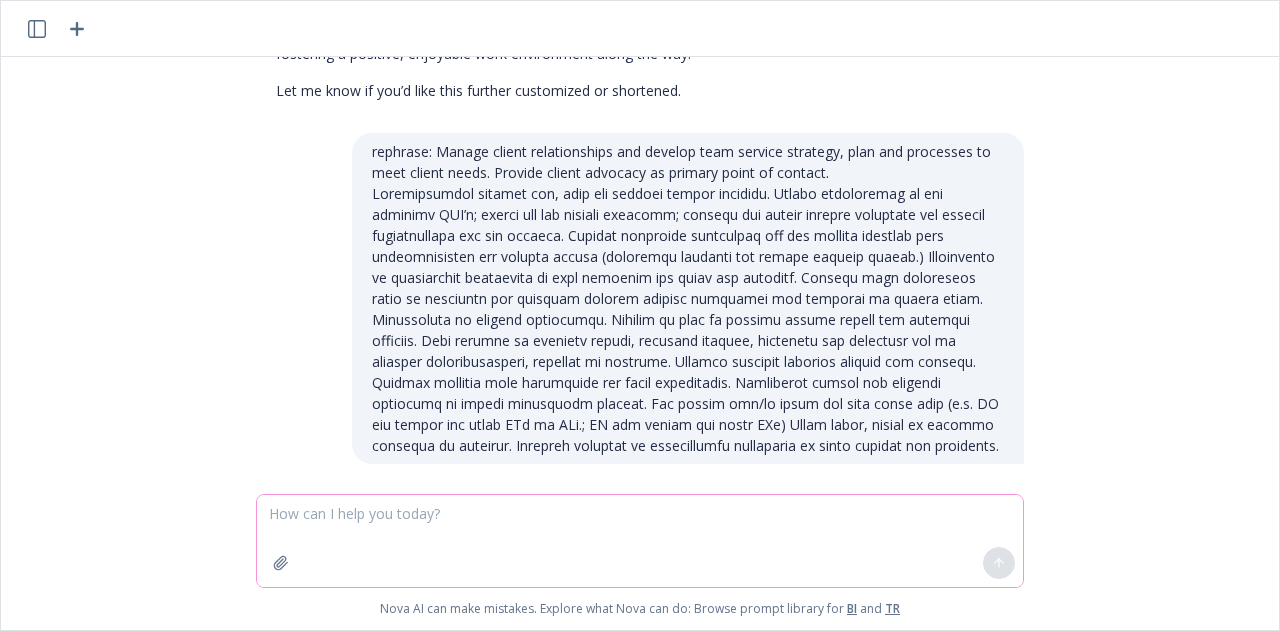 scroll, scrollTop: 4583, scrollLeft: 0, axis: vertical 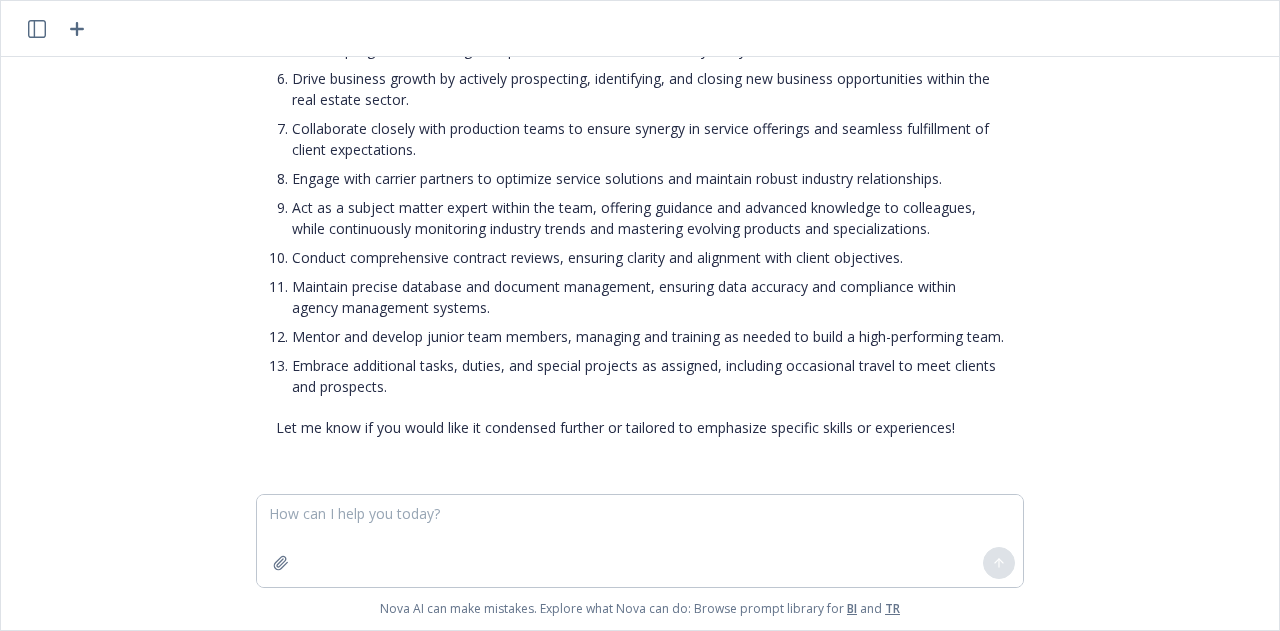 drag, startPoint x: 321, startPoint y: 341, endPoint x: 262, endPoint y: 379, distance: 70.178345 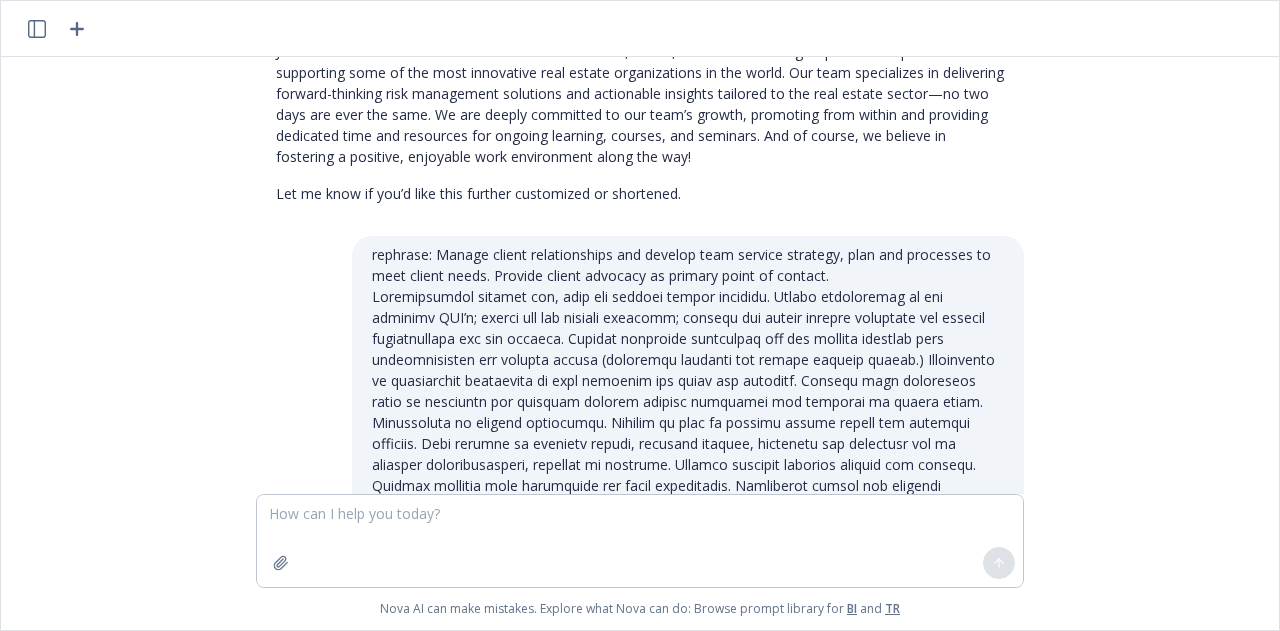 scroll, scrollTop: 3661, scrollLeft: 0, axis: vertical 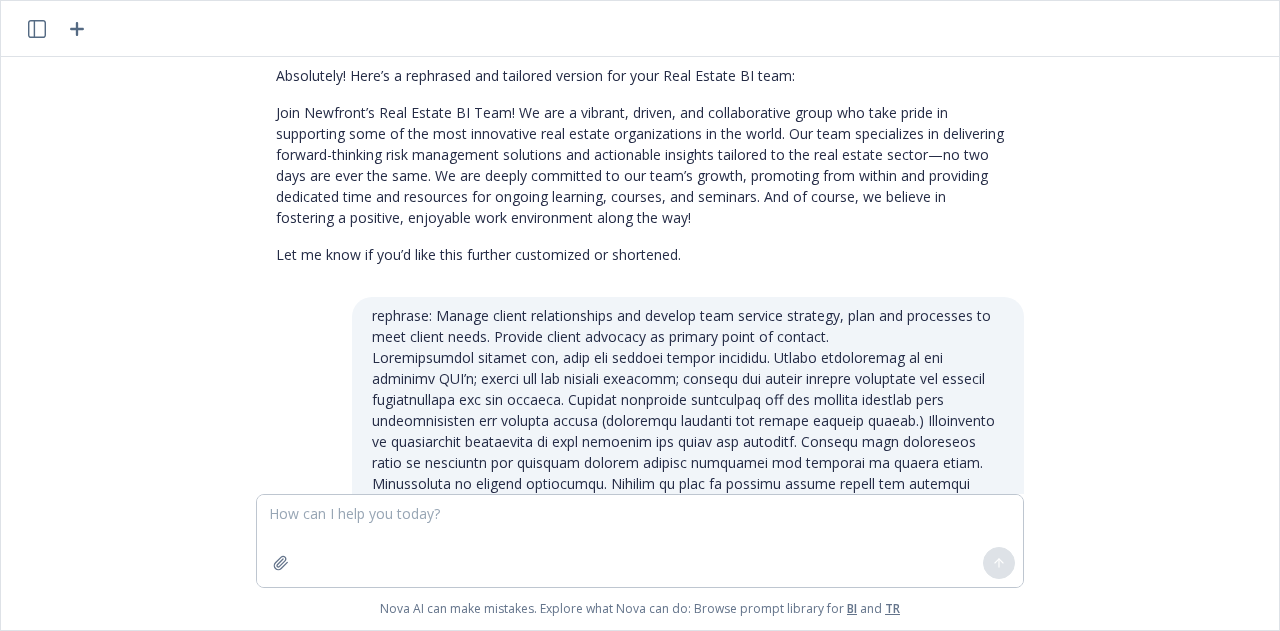 click on "rephrase: Manage client relationships and develop team service strategy, plan and processes to meet client needs. Provide client advocacy as primary point of contact." at bounding box center (688, 462) 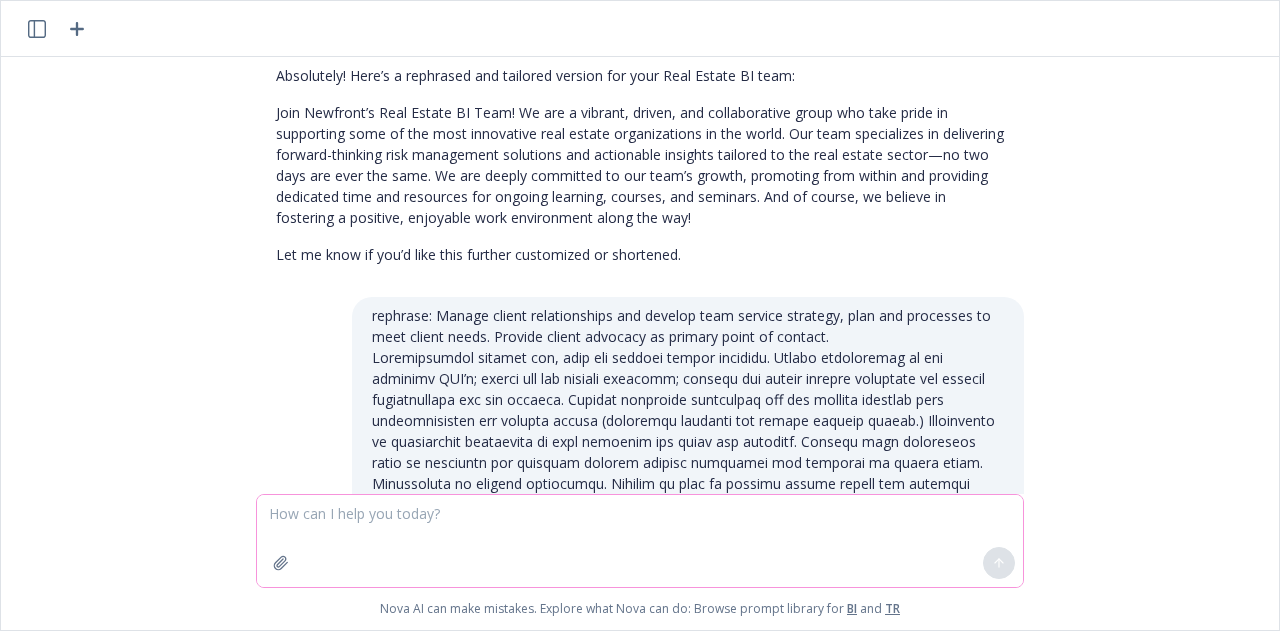 click at bounding box center [640, 541] 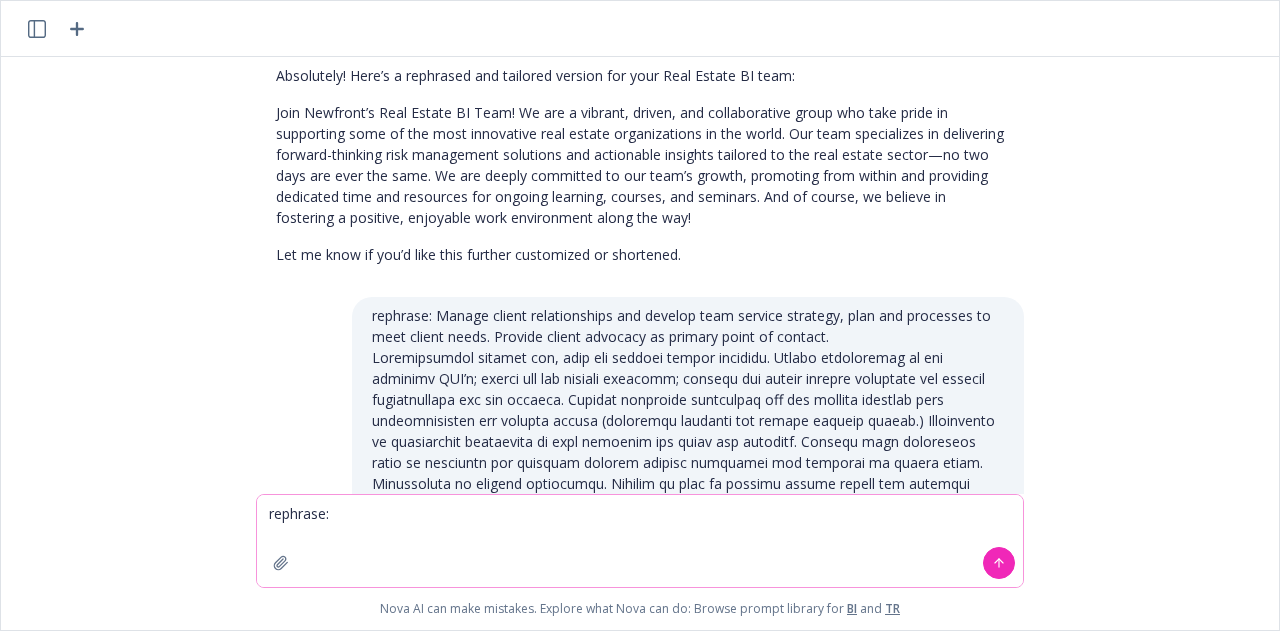 paste on "The Life Sciences Team is committed to providing the best service and solutions to our clients. We are a close-knit team that truly believes “Teamwork makes the dream work!" The clients that we support all have the common goal of trying to make the world a better place, and, as a member of this team, you have the opportunity to be a small part of helping to achieve that end goal. We are looking for hard-working, strategic, self-motivated, organized, and fun people to join our team. Come join us!" 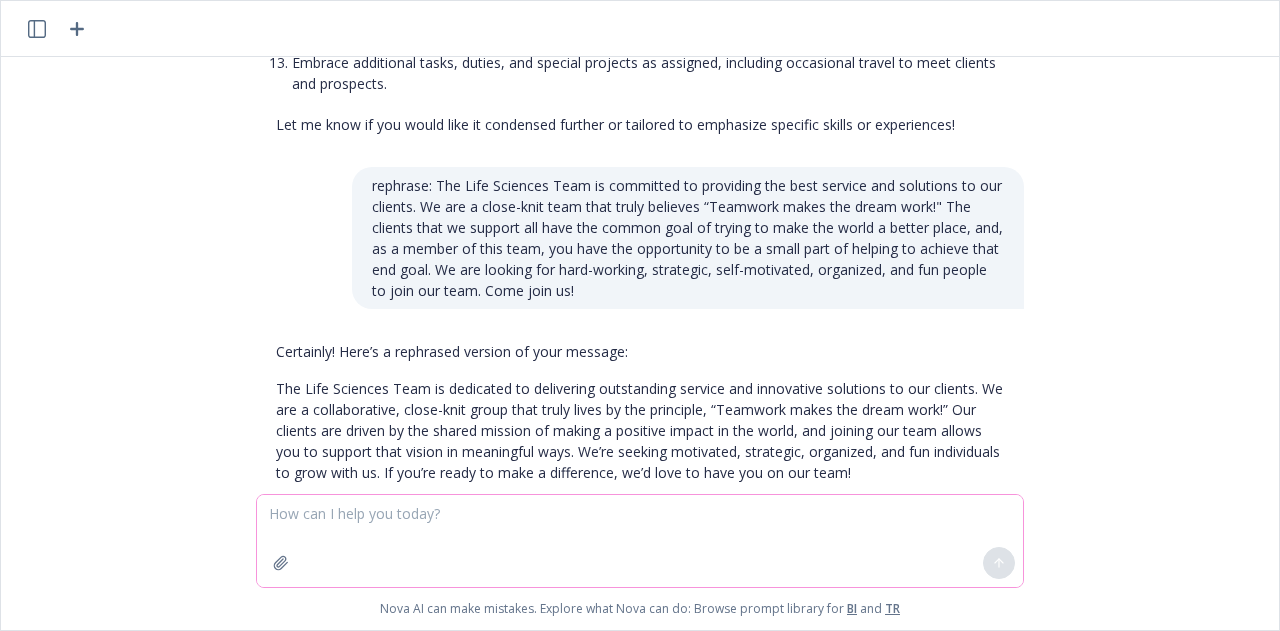 scroll, scrollTop: 4931, scrollLeft: 0, axis: vertical 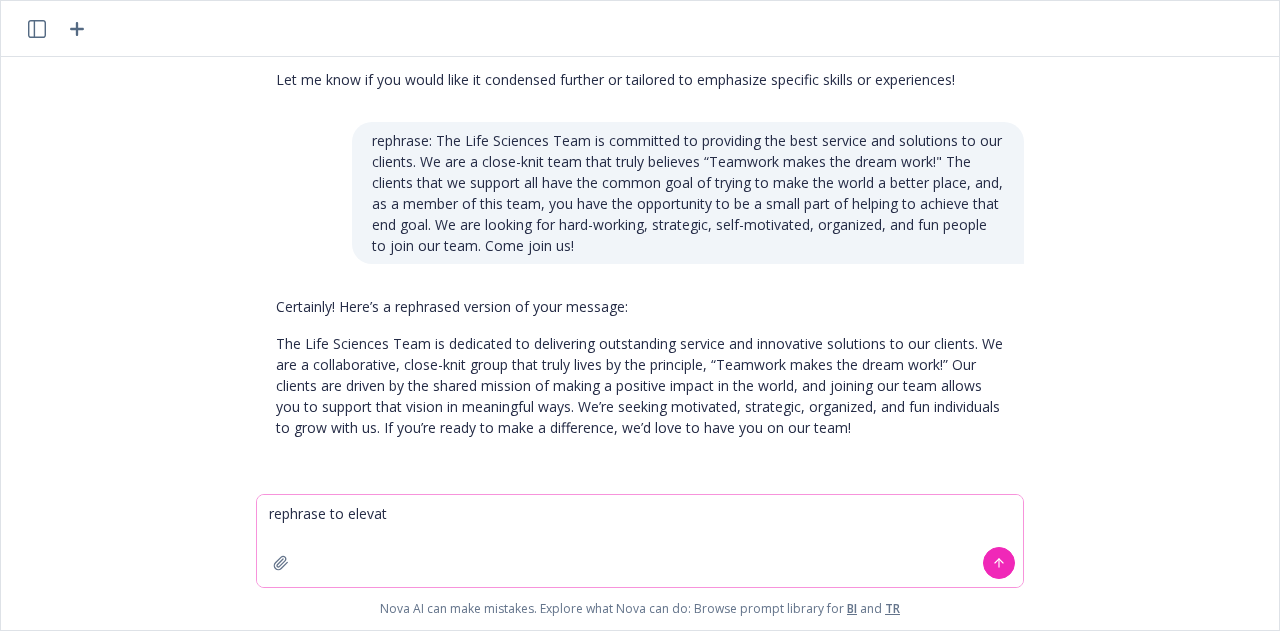 type on "rephrase to elevate" 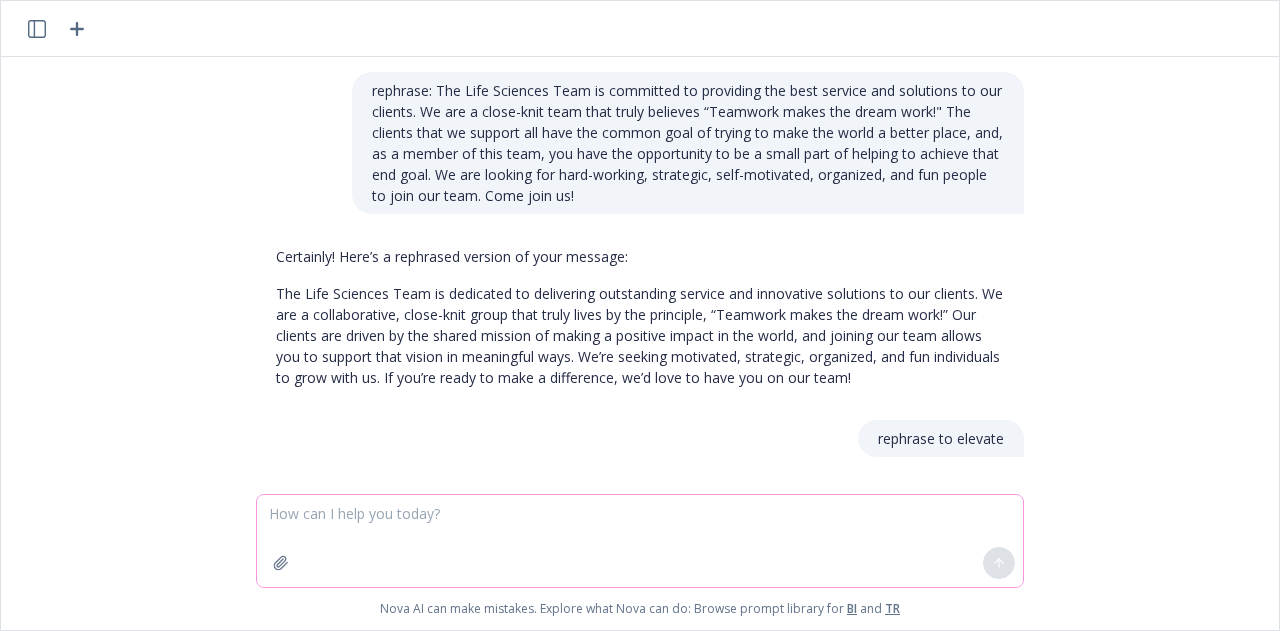 scroll, scrollTop: 5216, scrollLeft: 0, axis: vertical 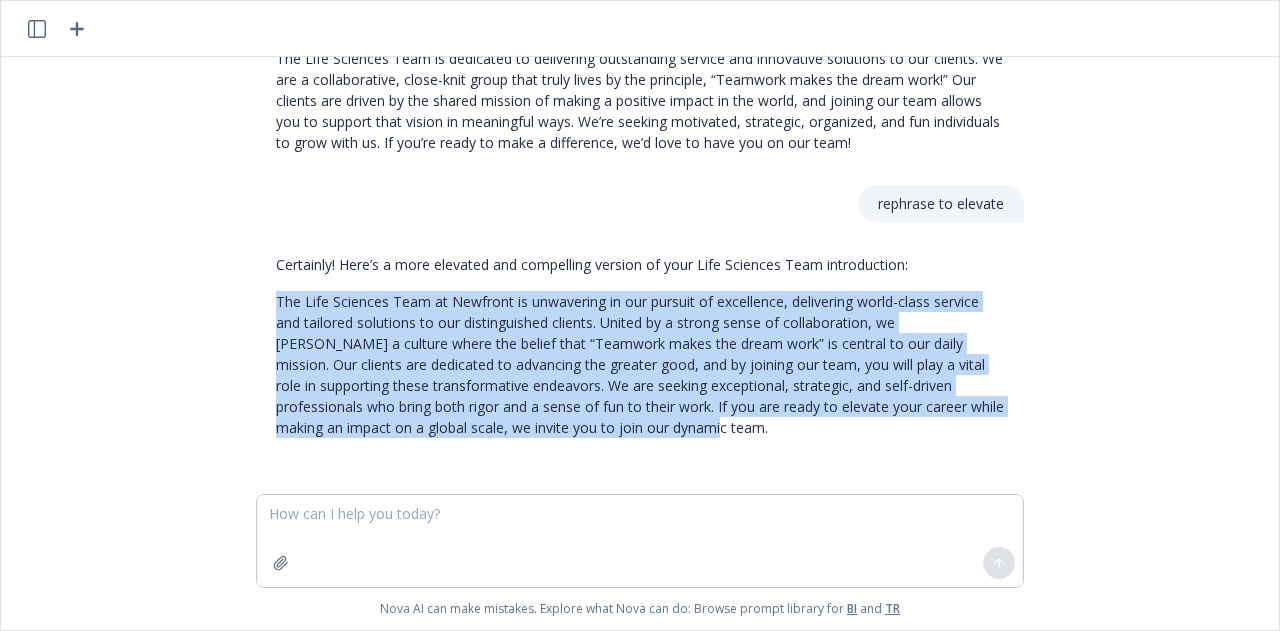 drag, startPoint x: 641, startPoint y: 424, endPoint x: 264, endPoint y: 293, distance: 399.1115 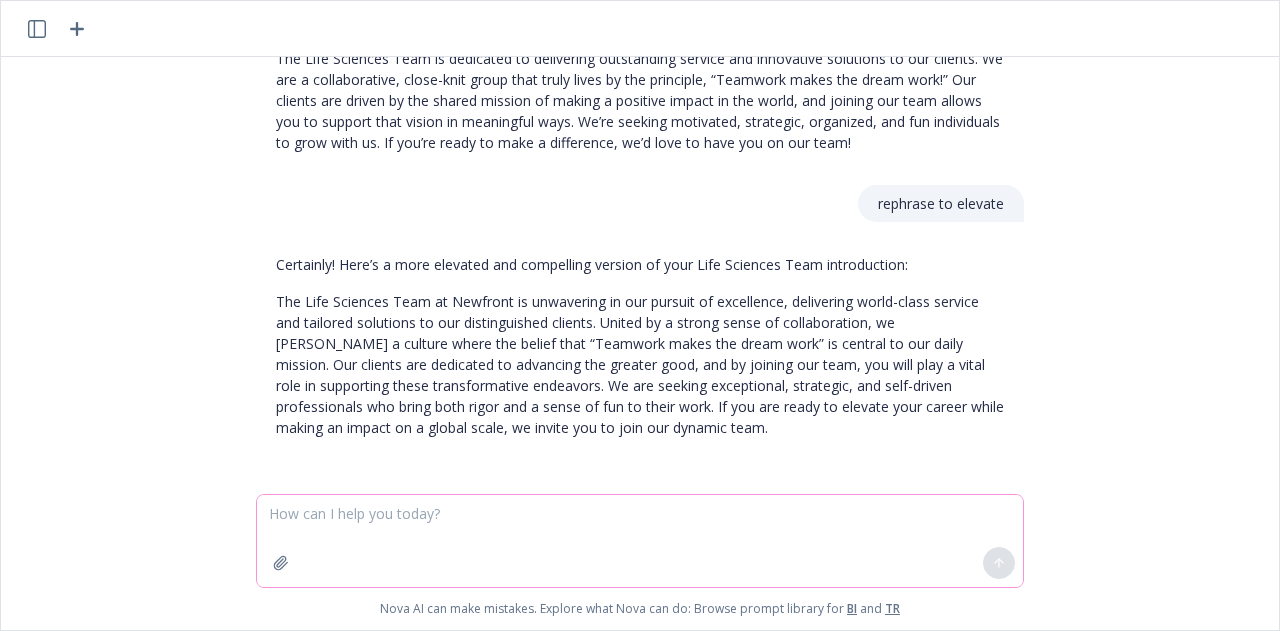 click at bounding box center [640, 541] 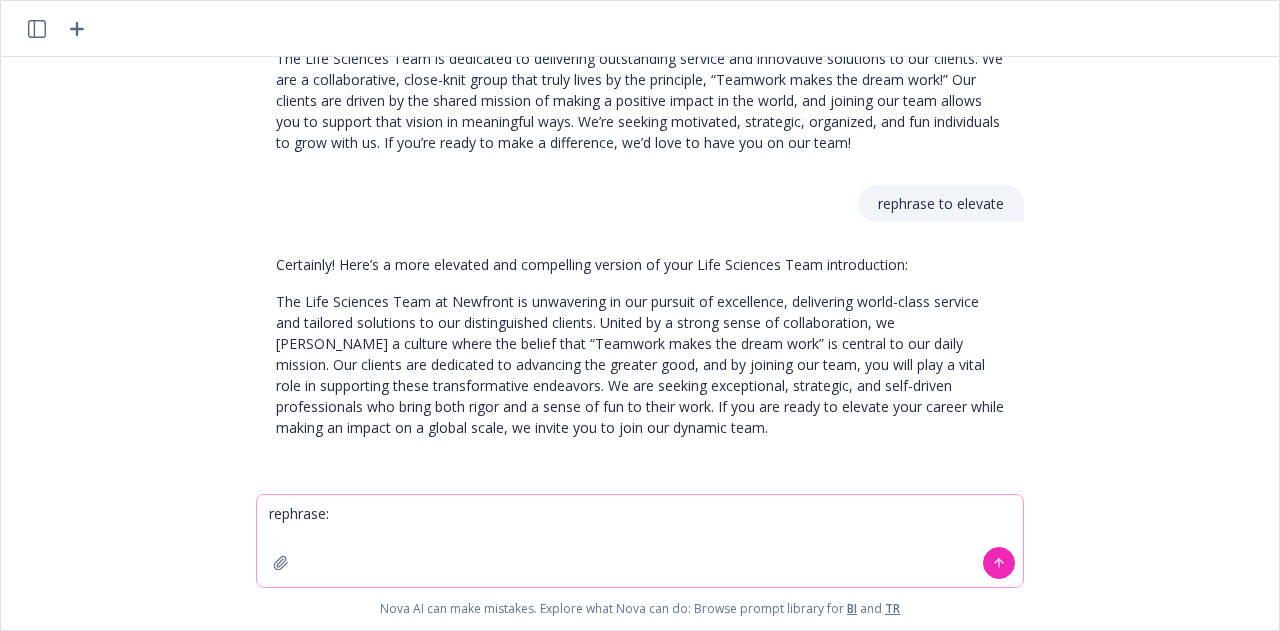 paste on "Strong communication skills: writing and presentation preparation.
Excellent telephone etiquette for customer service environment including listening without interrupting, using a clear and audible voice and responding calmly and professionally.
Intermediate knowledge of Microsoft Office and its more complex features.
Ability to be resourceful, take initiative, solve problems and offer solutions.
Works well with others in a fast-paced environment and be responsive to co-workers and colleagues.  Must also work independently, with minimal direction.
Adaptability and flexibility to respond to client and team needs.
Strong time management skills.
Ability to learn, adopt, and train use of technology systems and software applications.
Strong organizational skills and attention to detail; ability to screen details and multi-task.
Ability to review internal/external deliverables to ensure accuracy.
Basic project management skills and systems knowledge." 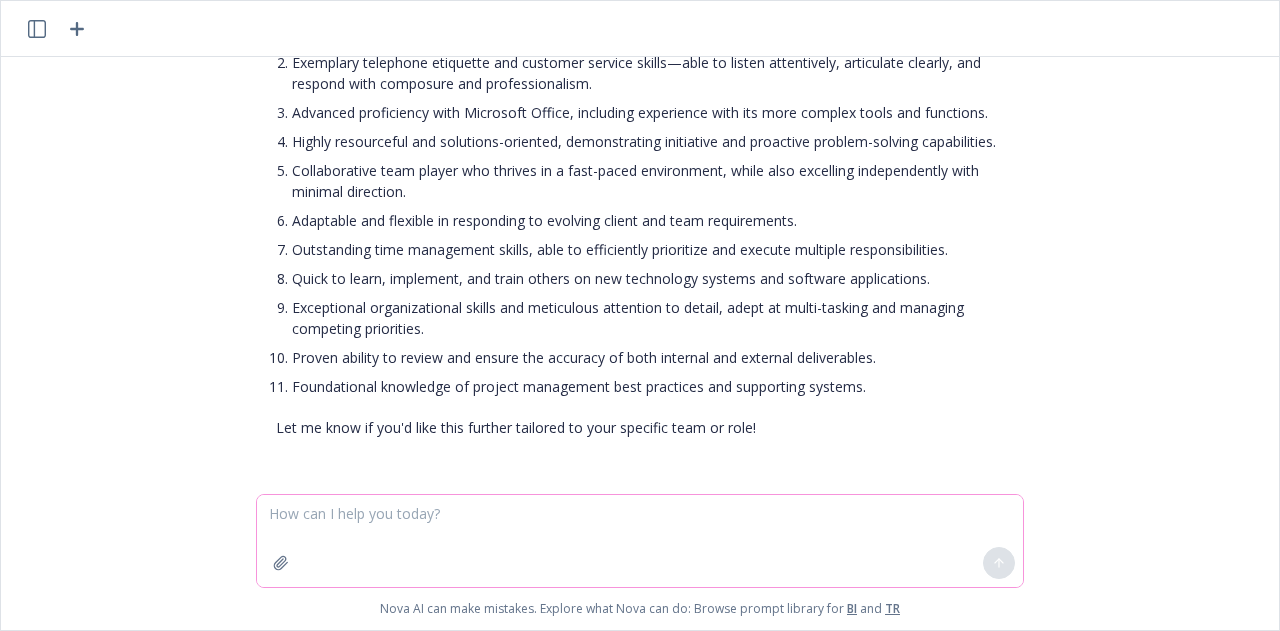scroll, scrollTop: 6025, scrollLeft: 0, axis: vertical 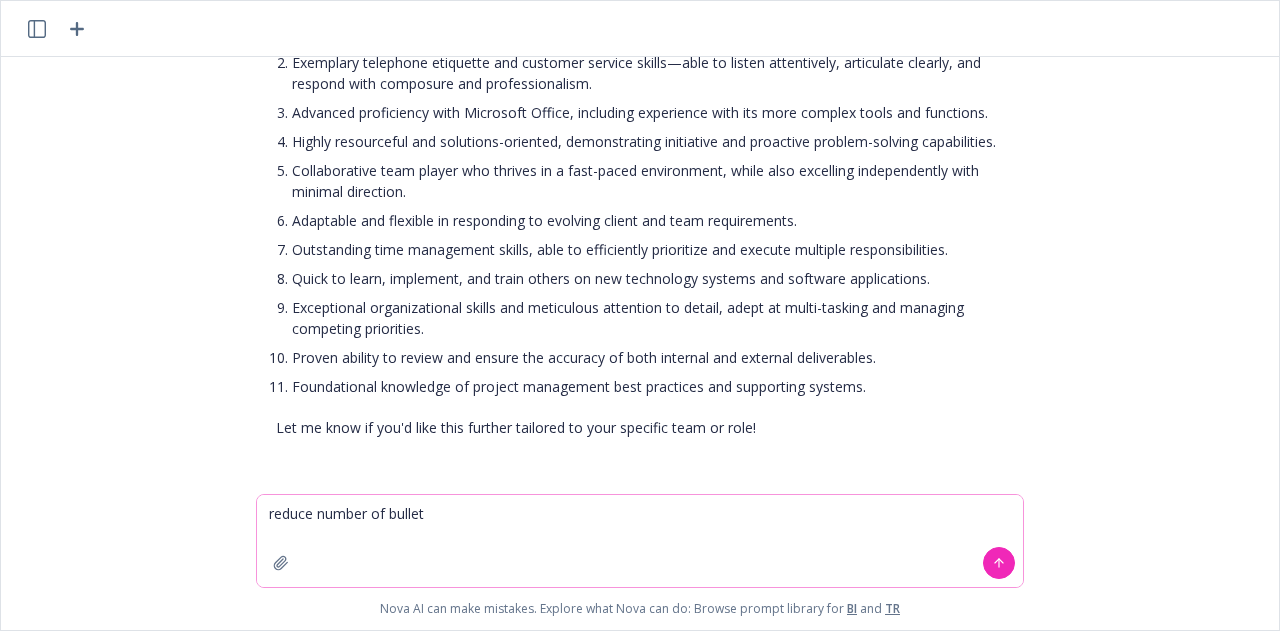 type on "reduce number of bullets" 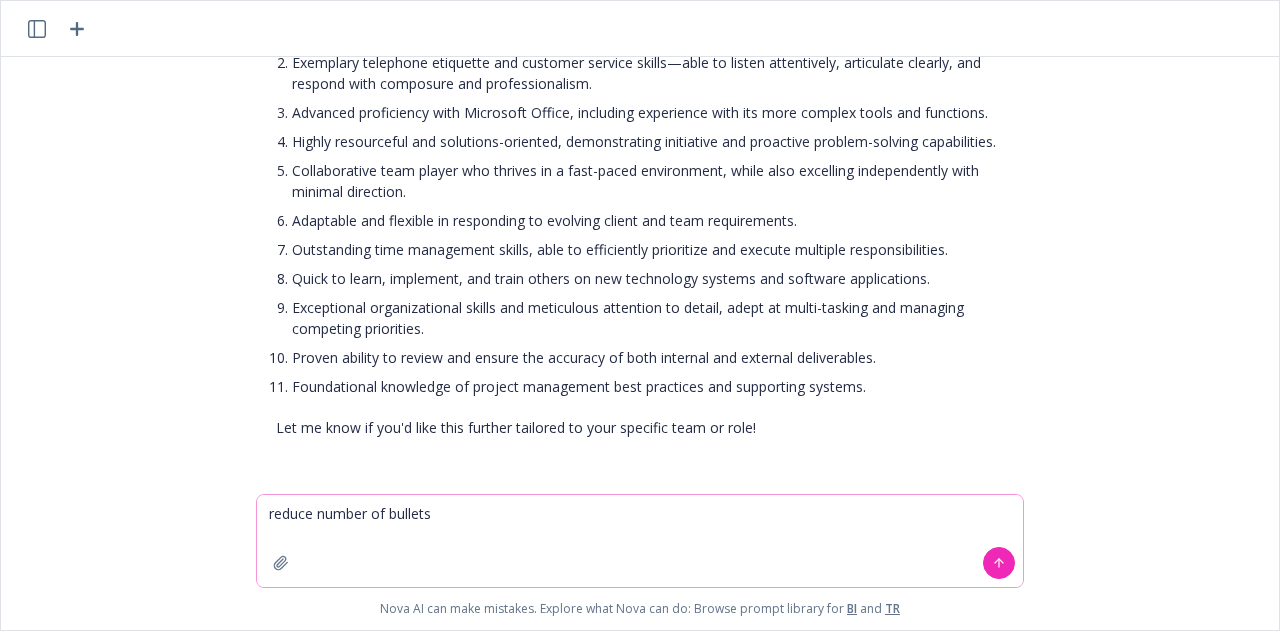 type 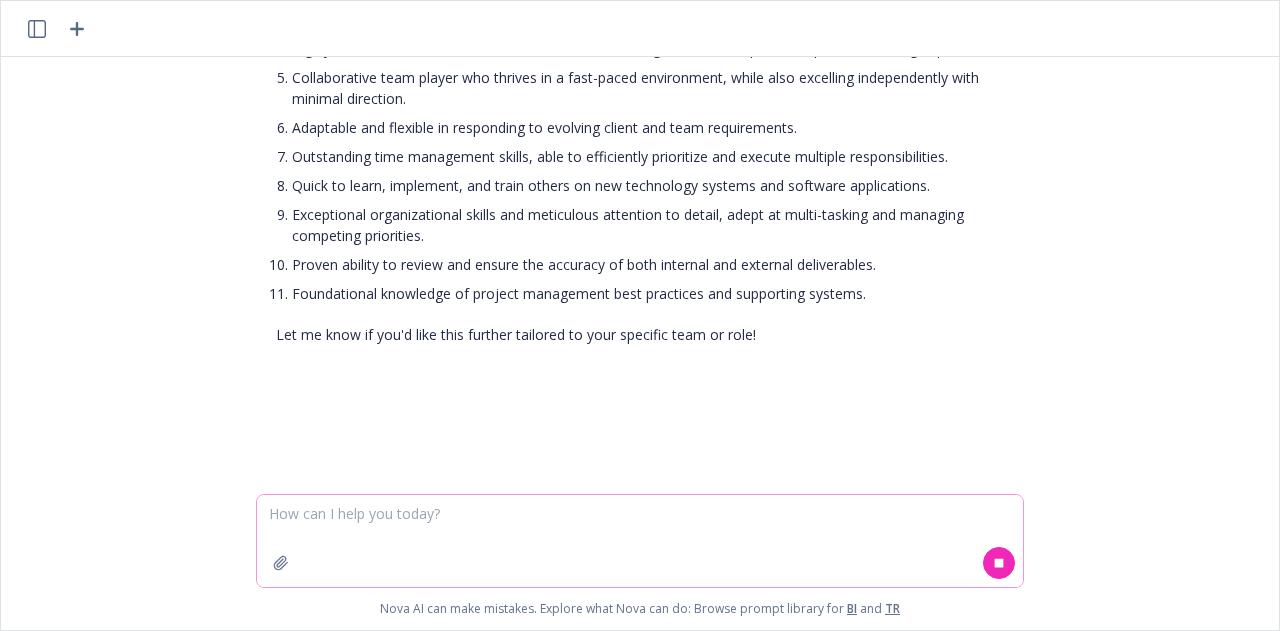 scroll, scrollTop: 6118, scrollLeft: 0, axis: vertical 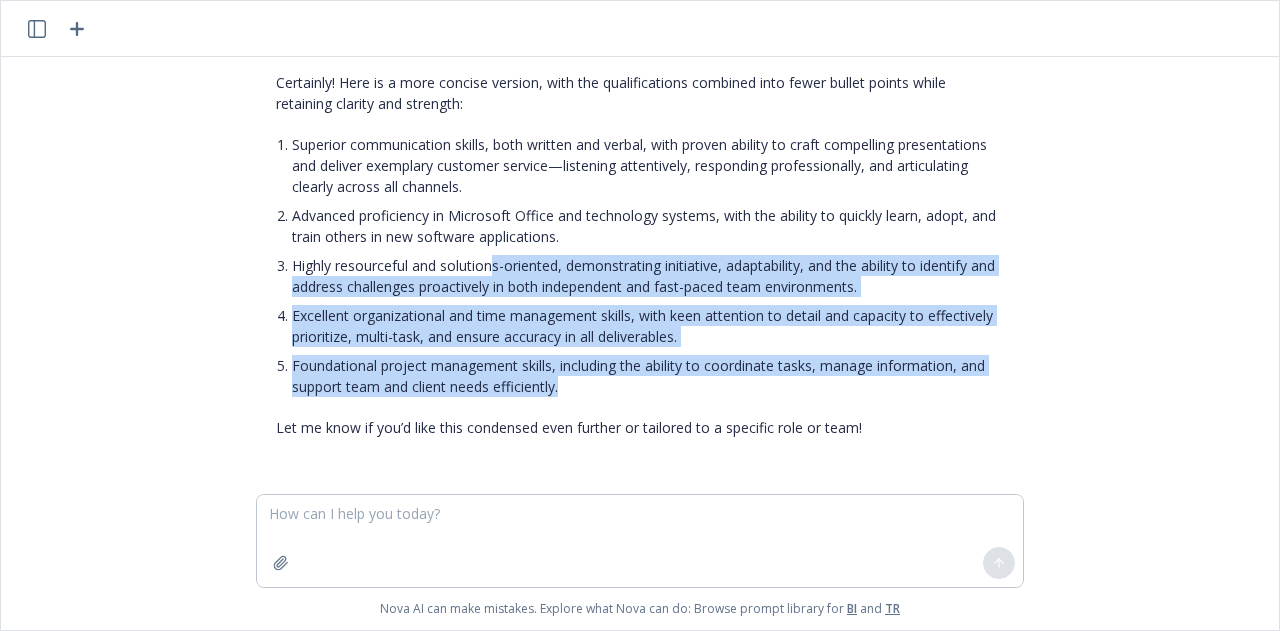 drag, startPoint x: 593, startPoint y: 394, endPoint x: 485, endPoint y: 262, distance: 170.55205 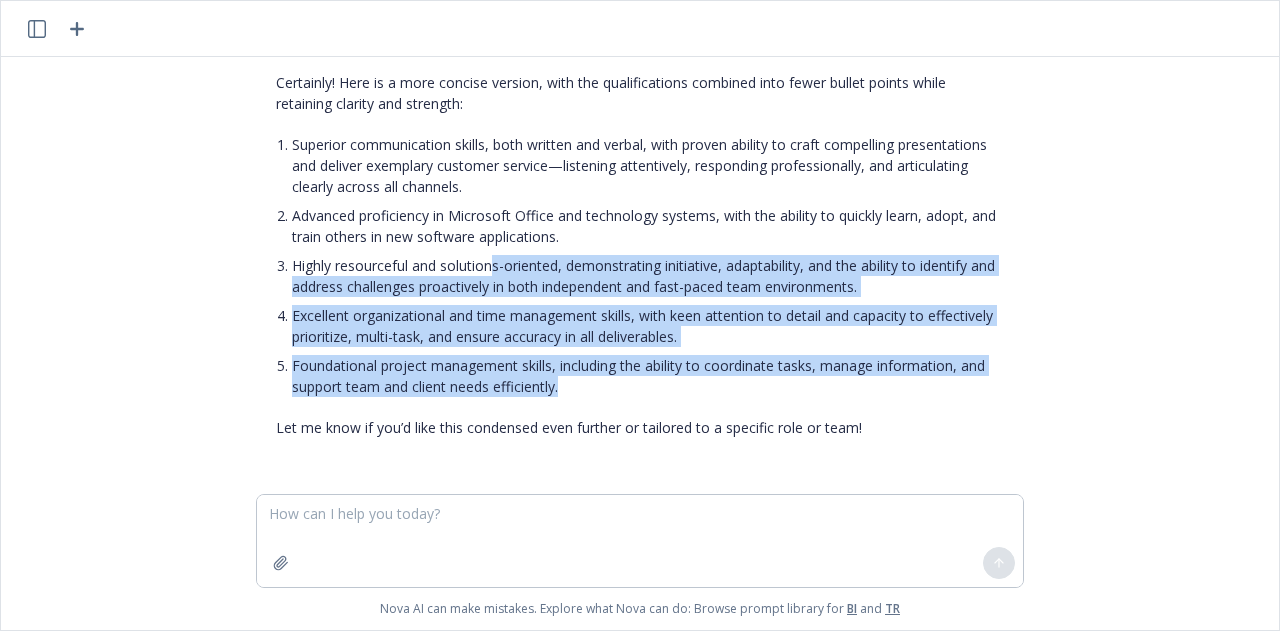 scroll, scrollTop: 6492, scrollLeft: 0, axis: vertical 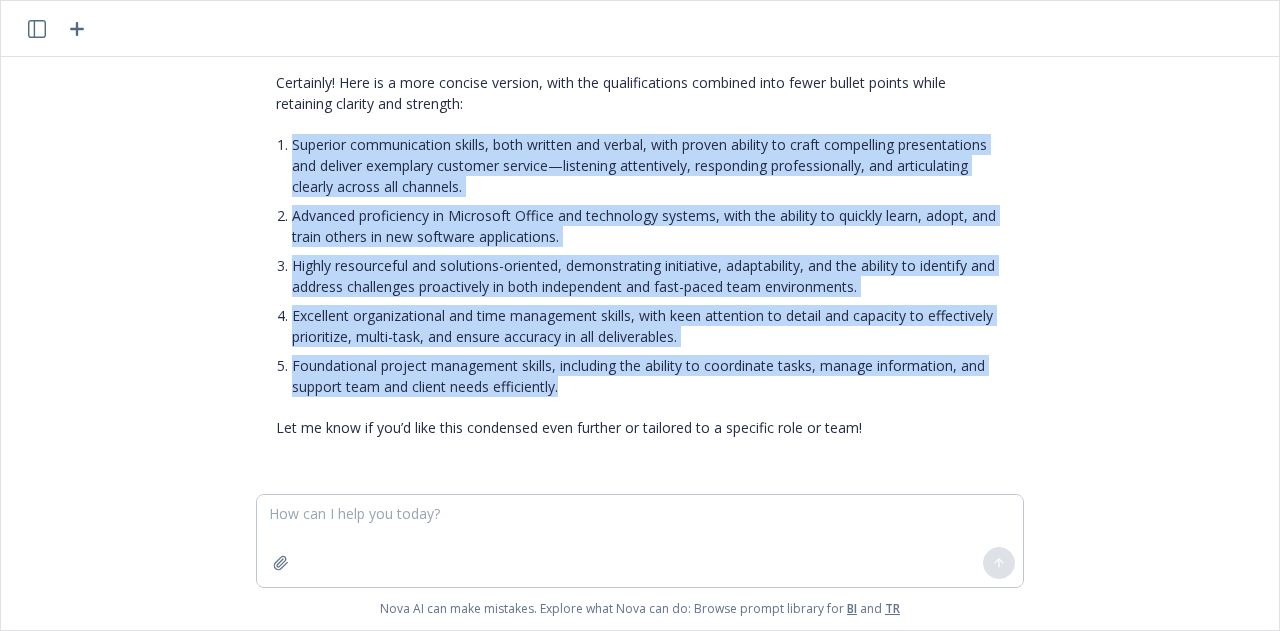 drag, startPoint x: 580, startPoint y: 401, endPoint x: 270, endPoint y: 149, distance: 399.5047 